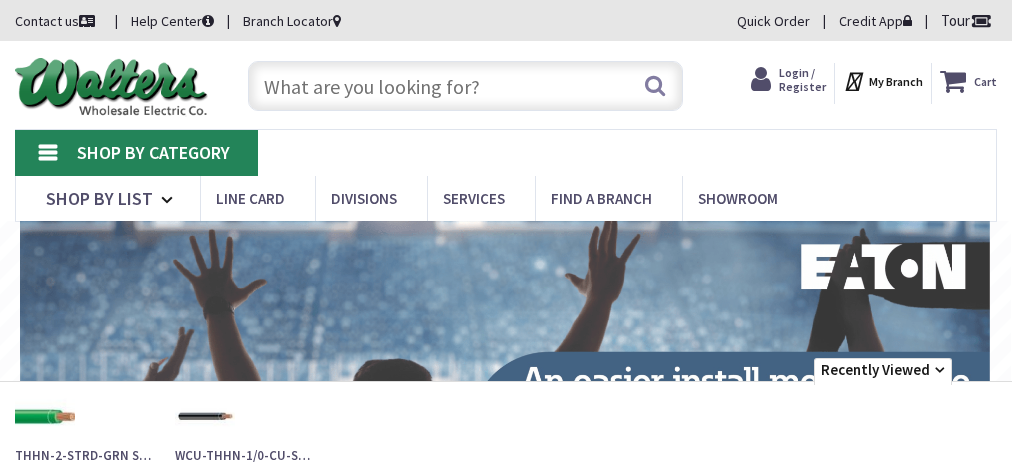 scroll, scrollTop: 0, scrollLeft: 0, axis: both 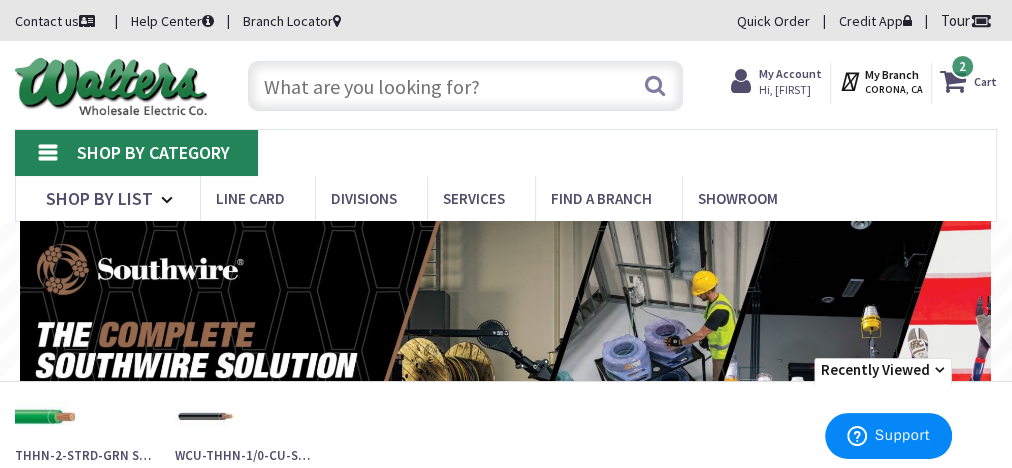 click at bounding box center [466, 86] 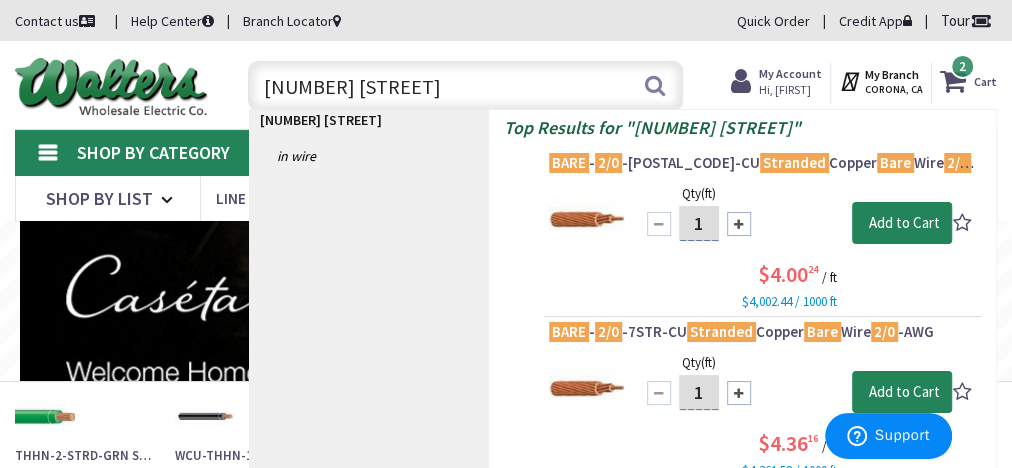 type on "2/0 stranderd bare tinned" 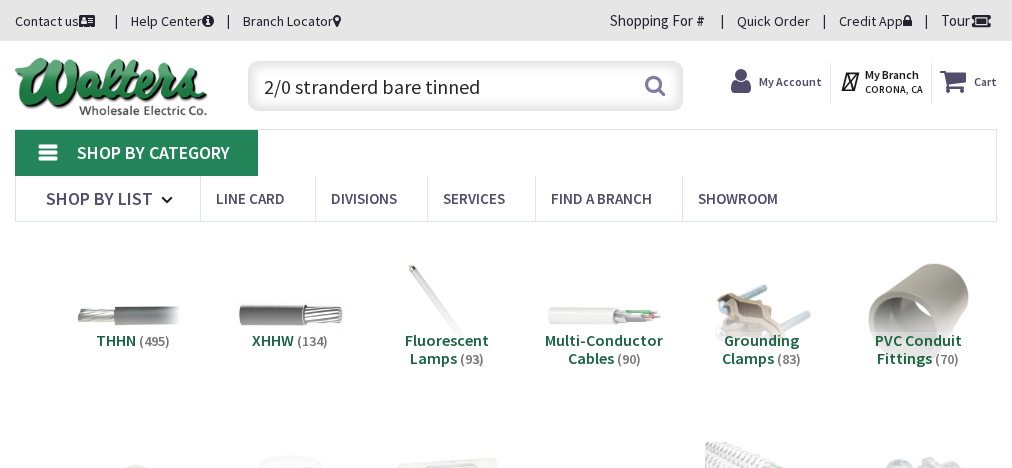 scroll, scrollTop: 0, scrollLeft: 0, axis: both 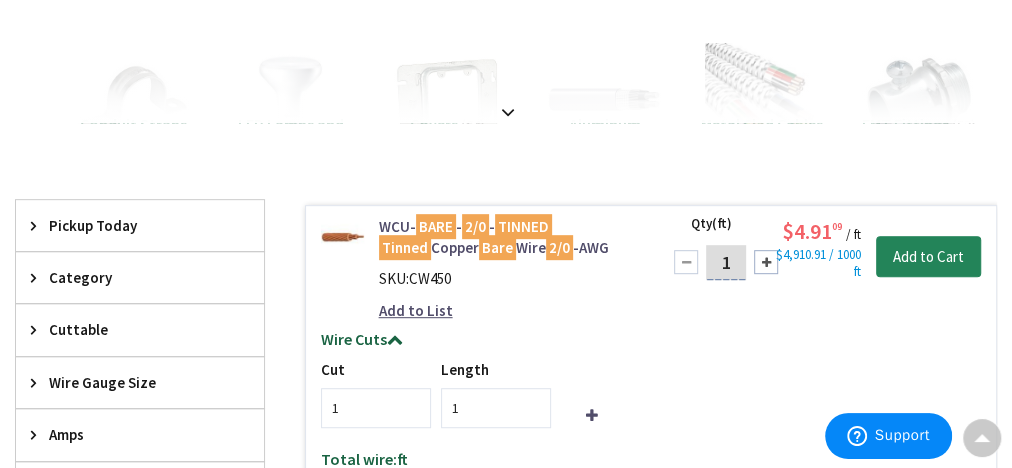 click on "WCU- BARE - 2/0 - TINNED   Tinned  Copper  Bare  Wire  2/0 -AWG
SKU:  CW450
Add to List" at bounding box center (508, 274) 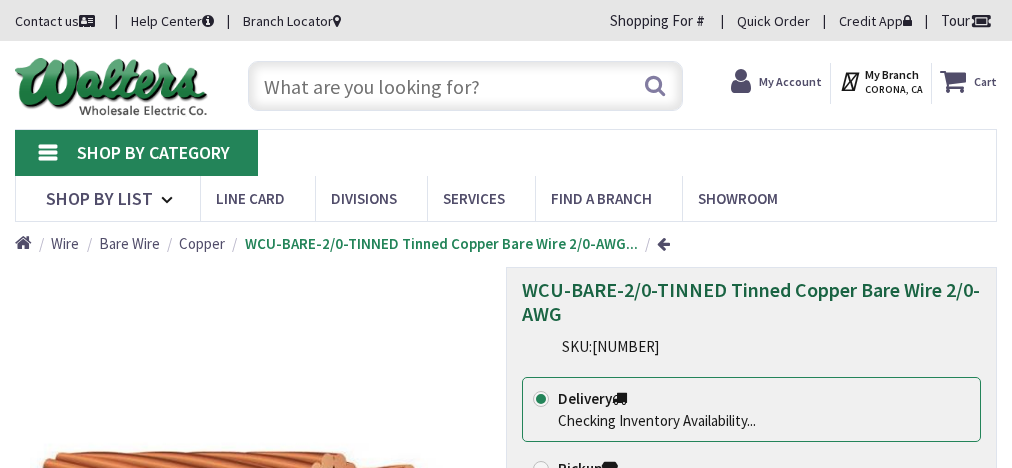scroll, scrollTop: 0, scrollLeft: 0, axis: both 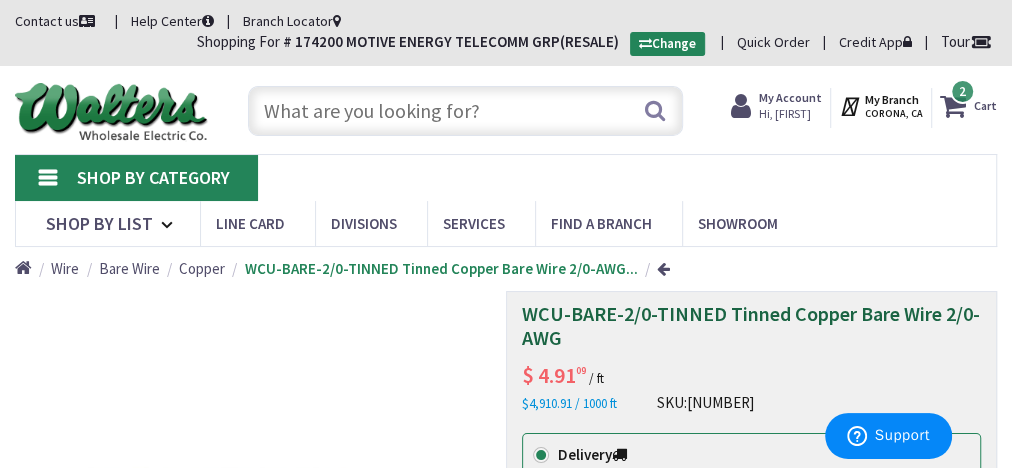 click at bounding box center [466, 111] 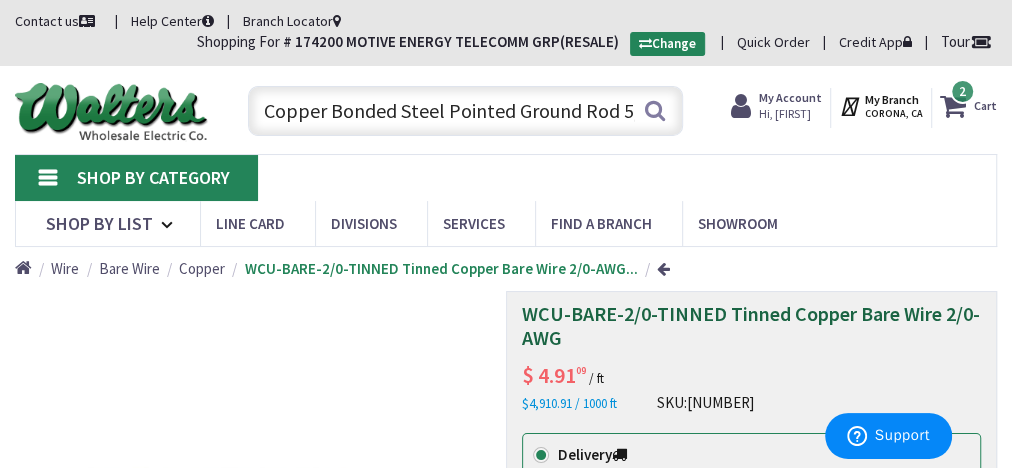 scroll, scrollTop: 0, scrollLeft: 208, axis: horizontal 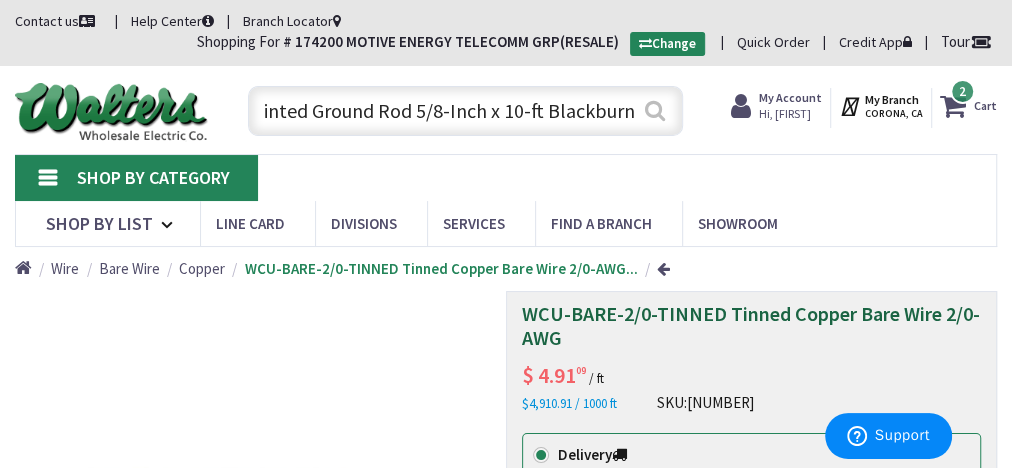type on "Copper Bonded Steel Pointed Ground Rod 5/8-Inch x 10-ft Blackburn®" 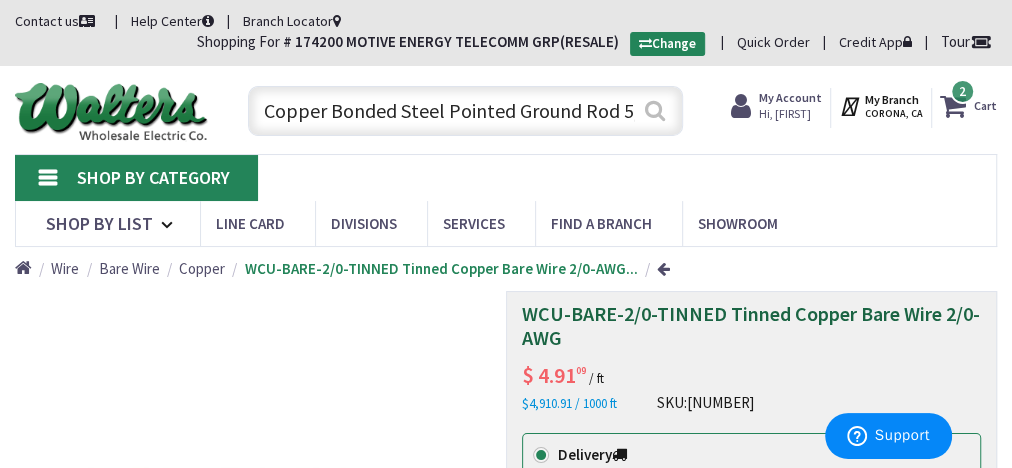 click on "Search" at bounding box center (655, 110) 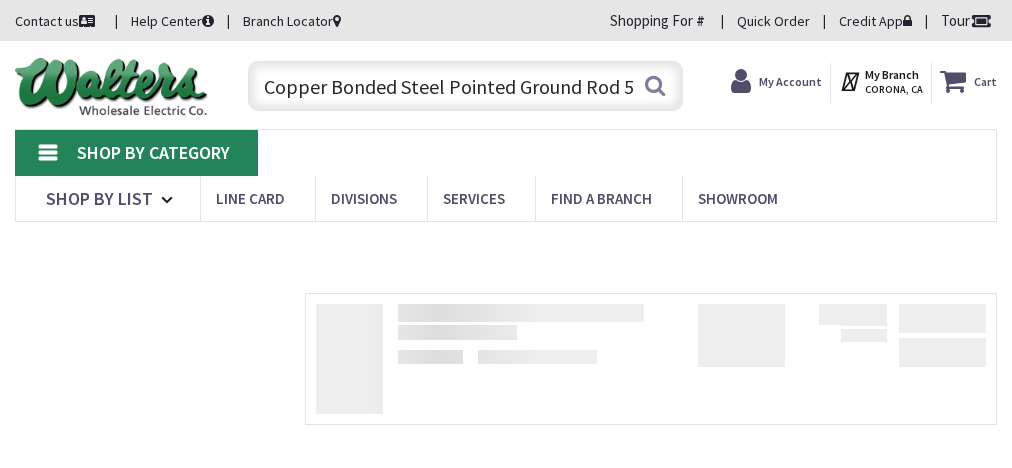 scroll, scrollTop: 0, scrollLeft: 0, axis: both 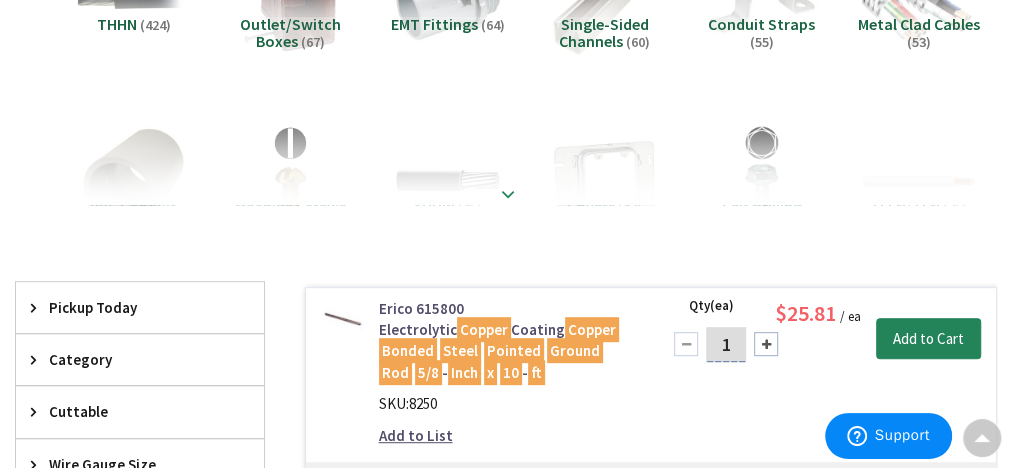 click at bounding box center [506, 150] 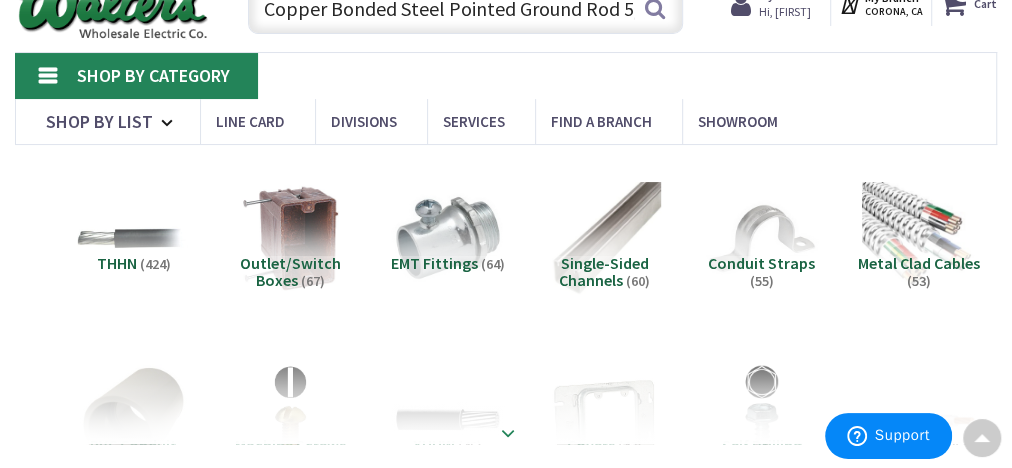 scroll, scrollTop: 0, scrollLeft: 0, axis: both 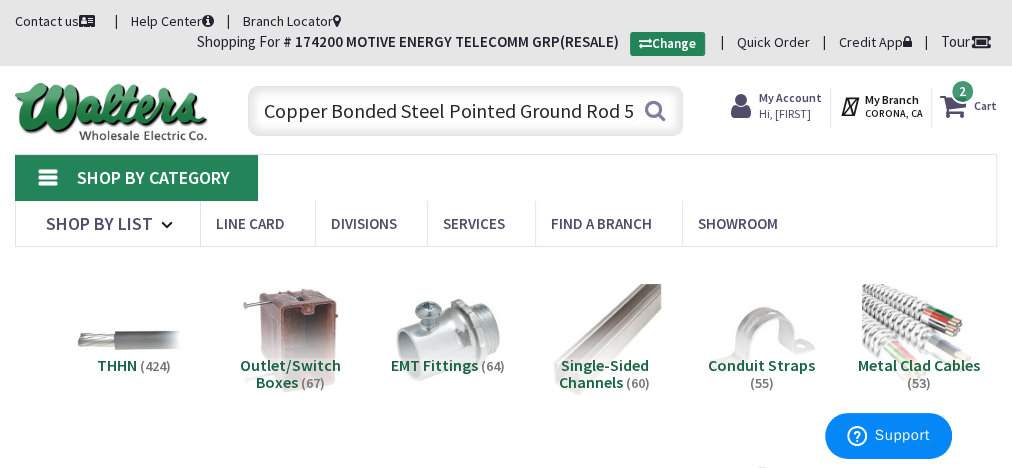 click on "Copper Bonded Steel Pointed Ground Rod 5/8-Inch x 10-ft Blackburn®" at bounding box center (466, 111) 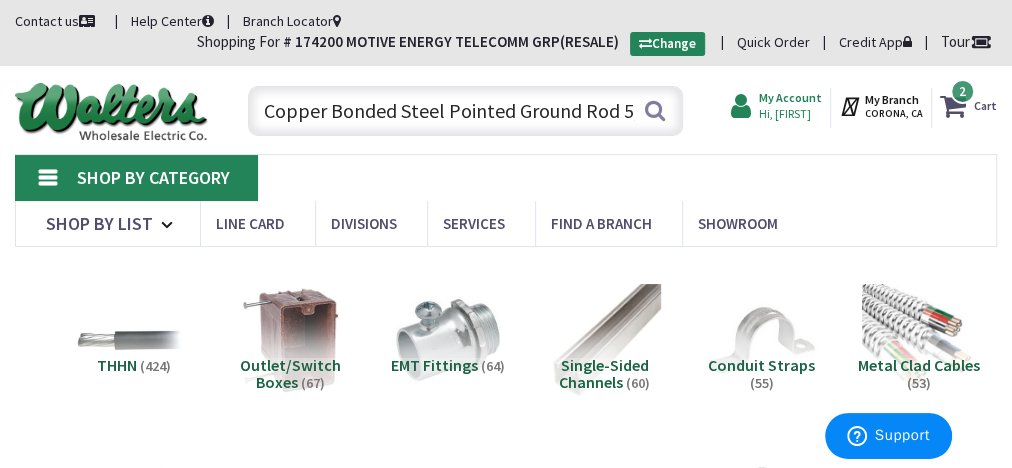 scroll, scrollTop: 0, scrollLeft: 204, axis: horizontal 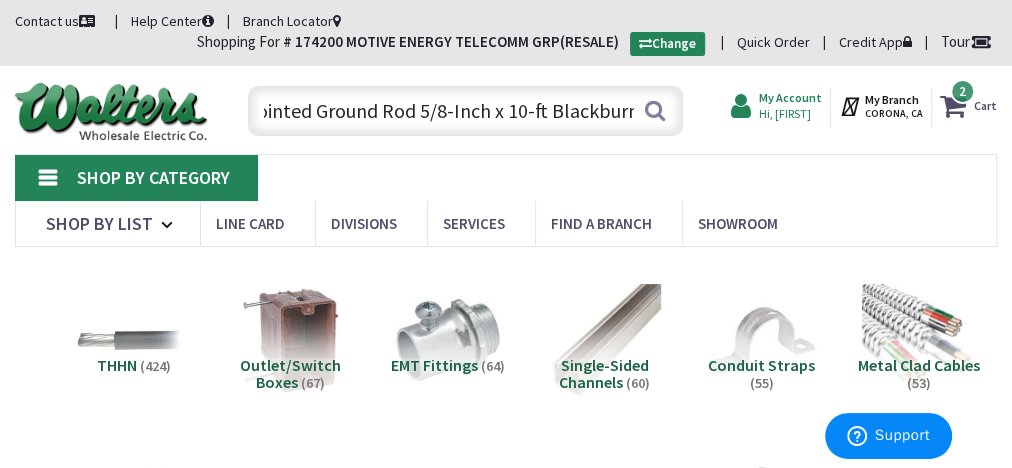 drag, startPoint x: 260, startPoint y: 110, endPoint x: 758, endPoint y: 121, distance: 498.12146 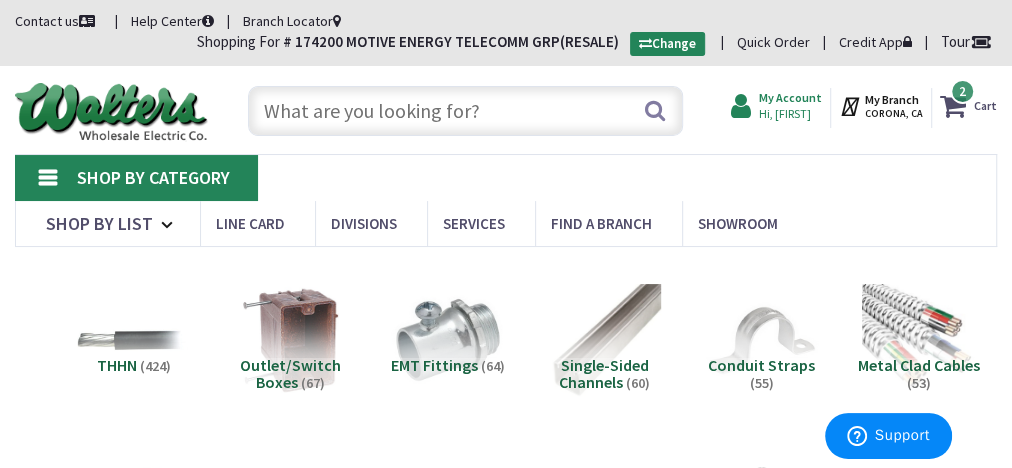 scroll, scrollTop: 0, scrollLeft: 0, axis: both 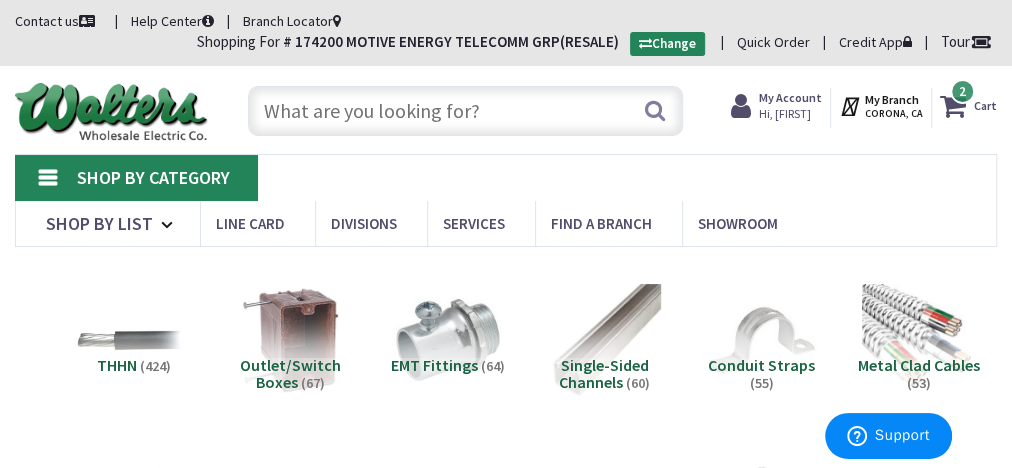paste on "THHN-2/0-STRD-GN Stranded Copper THHN Cable 2/0-AWG Green" 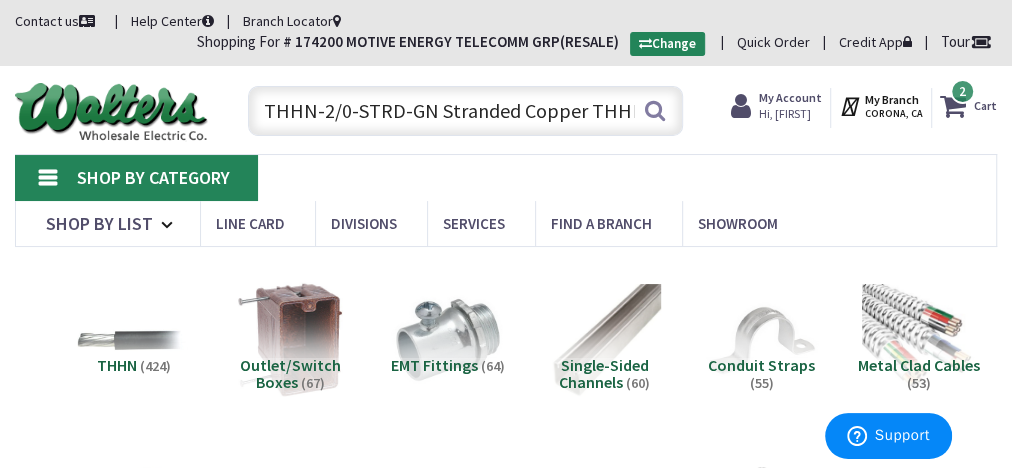 scroll, scrollTop: 0, scrollLeft: 174, axis: horizontal 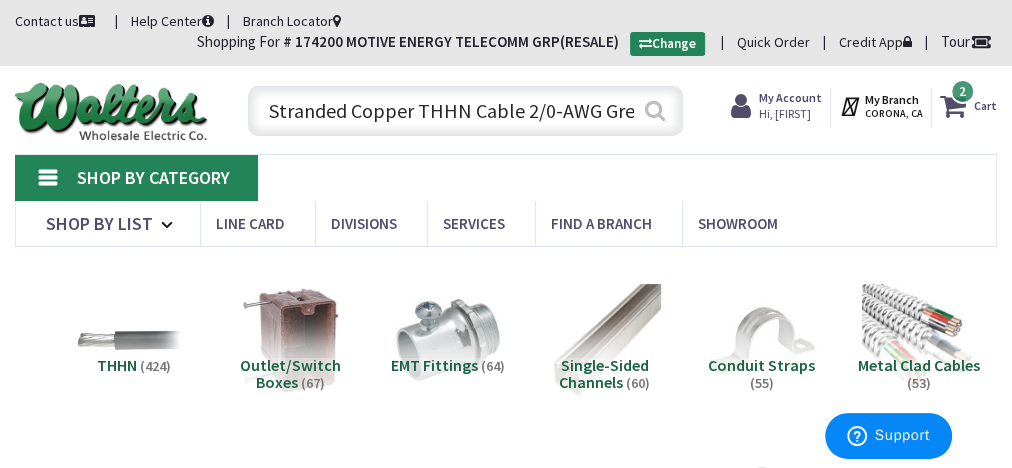 type on "THHN-2/0-STRD-GN Stranded Copper THHN Cable 2/0-AWG Green" 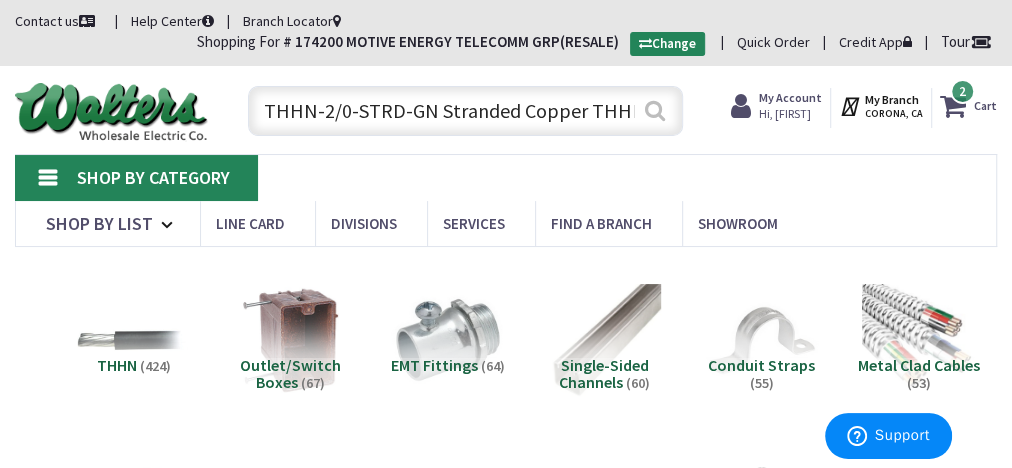click on "Search" at bounding box center [655, 110] 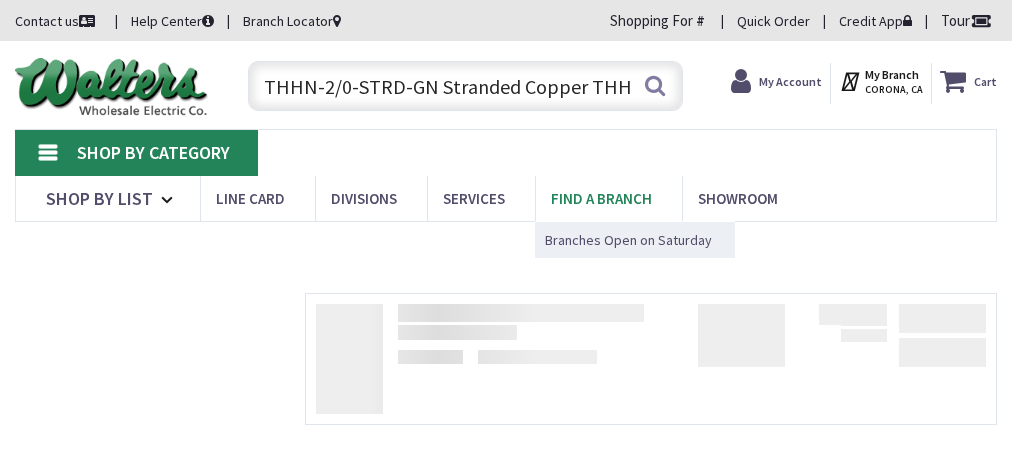 scroll, scrollTop: 0, scrollLeft: 0, axis: both 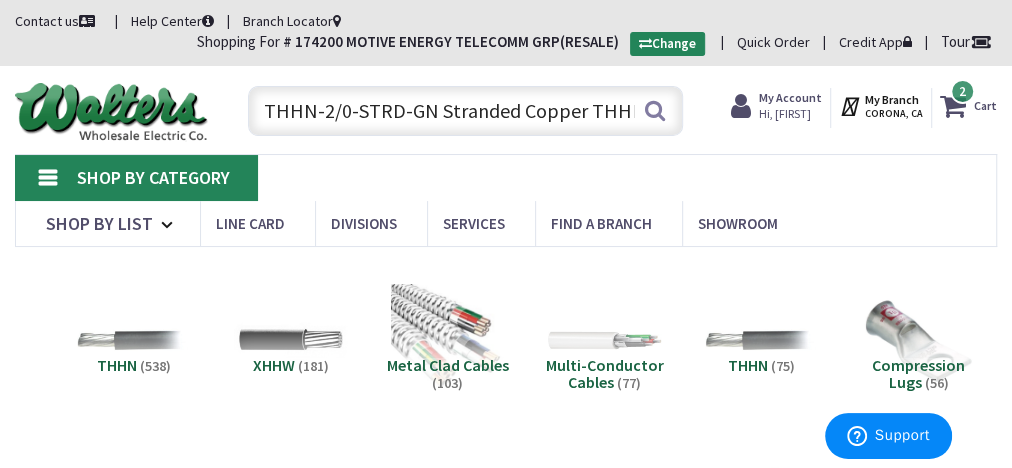 click on "THHN-2/0-STRD-GN Stranded Copper THHN Cable 2/0-AWG Green" at bounding box center [466, 111] 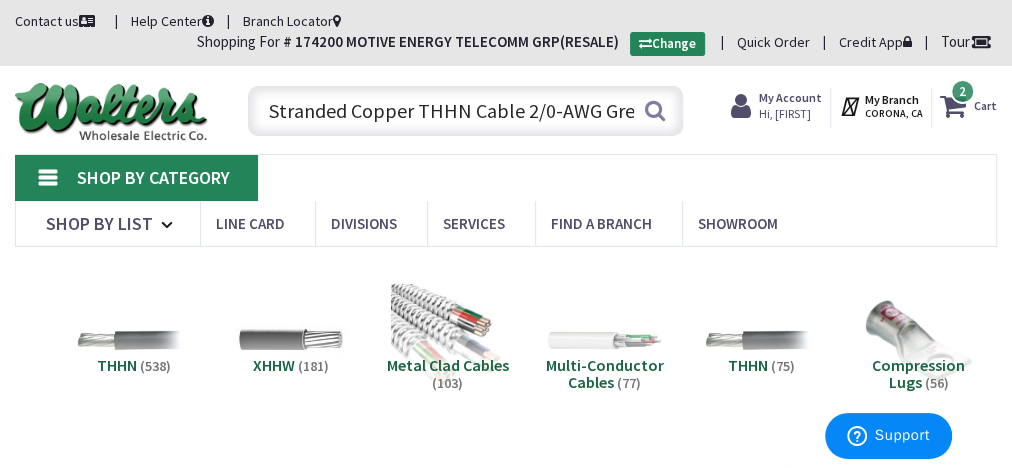 drag, startPoint x: 260, startPoint y: 109, endPoint x: 936, endPoint y: 127, distance: 676.2396 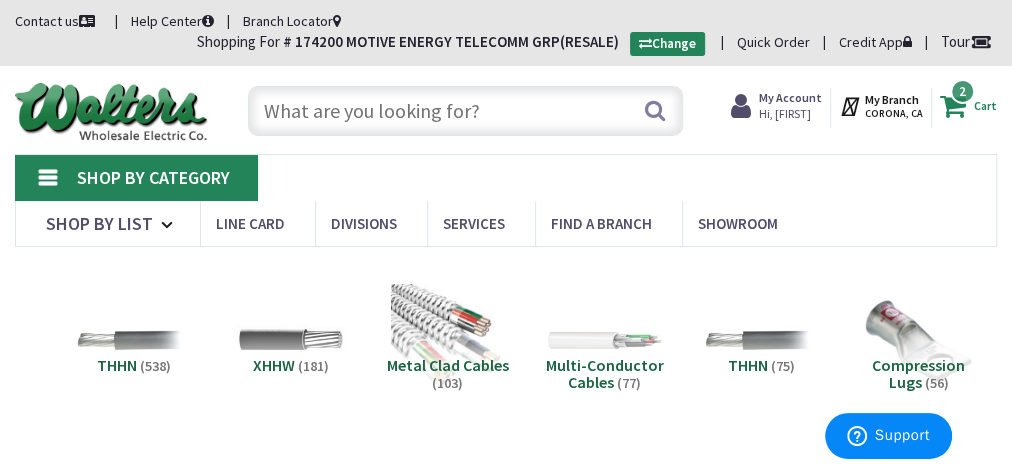 scroll, scrollTop: 0, scrollLeft: 0, axis: both 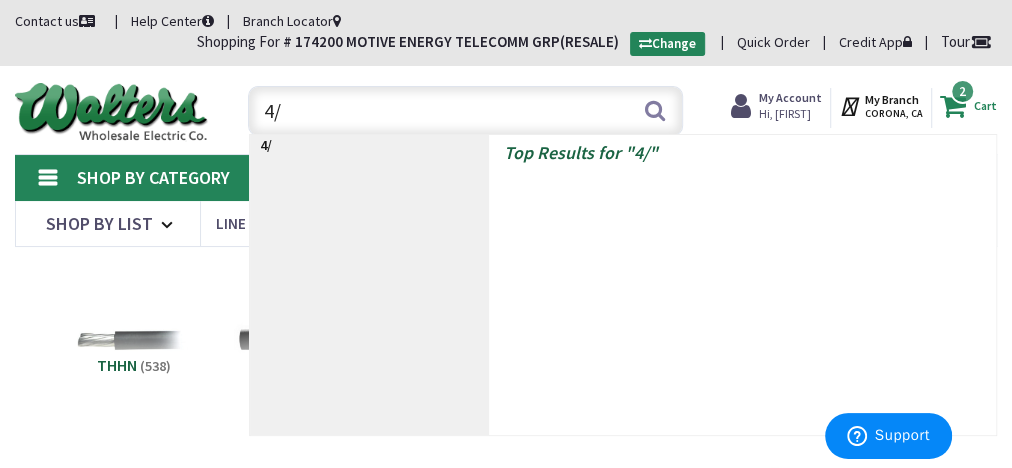 type on "4/0" 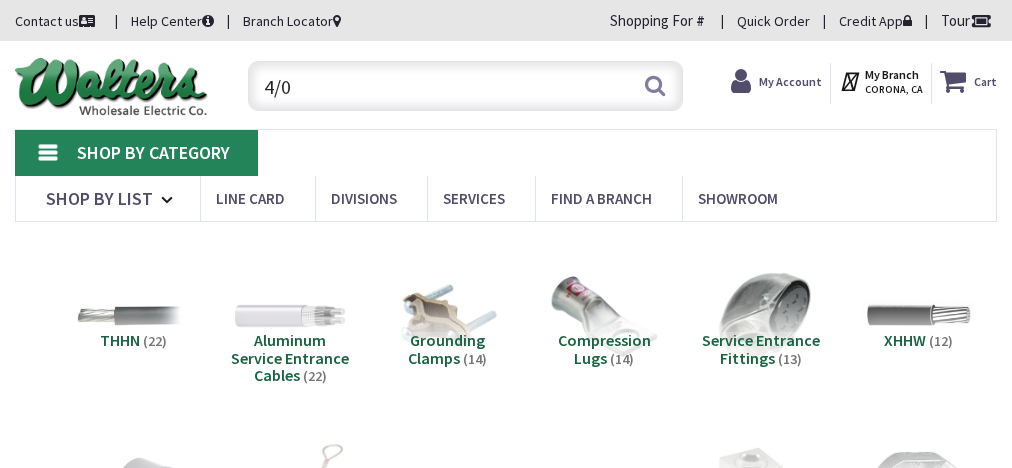 scroll, scrollTop: 0, scrollLeft: 0, axis: both 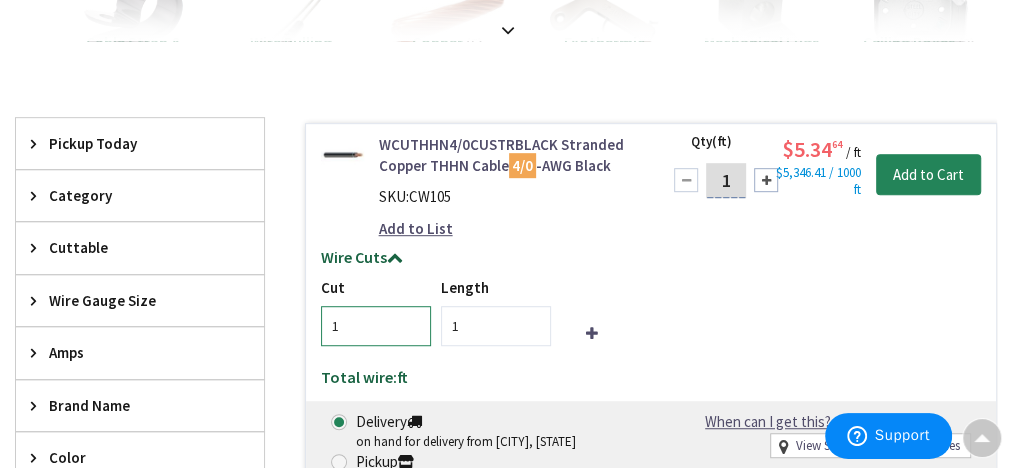 click on "1" at bounding box center (376, 326) 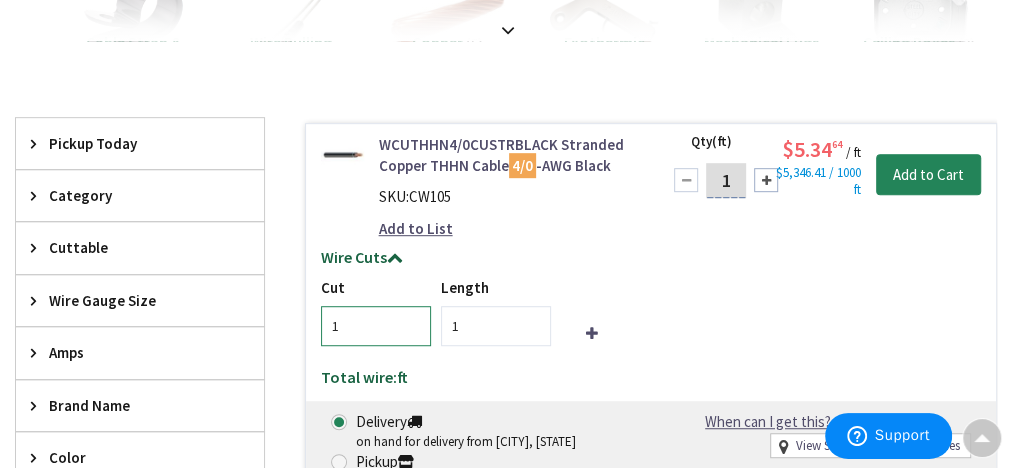 click on "1" at bounding box center [376, 326] 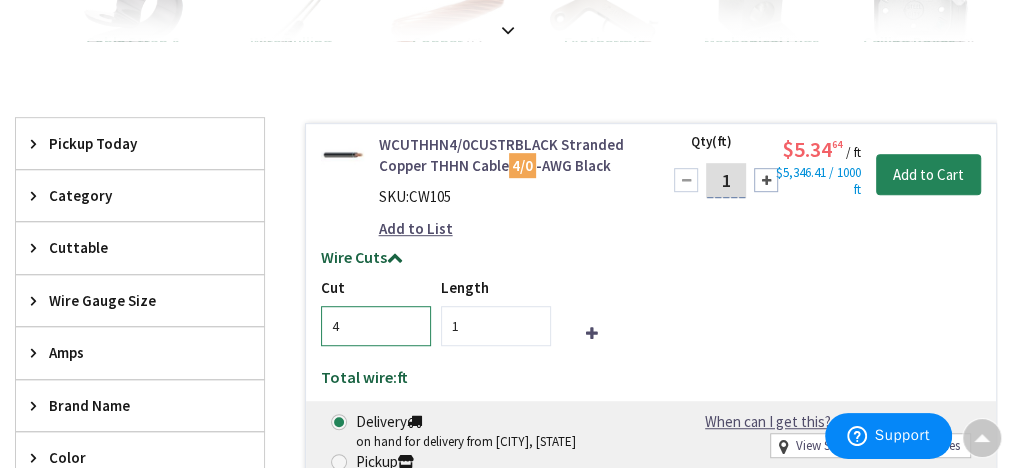 type on "4" 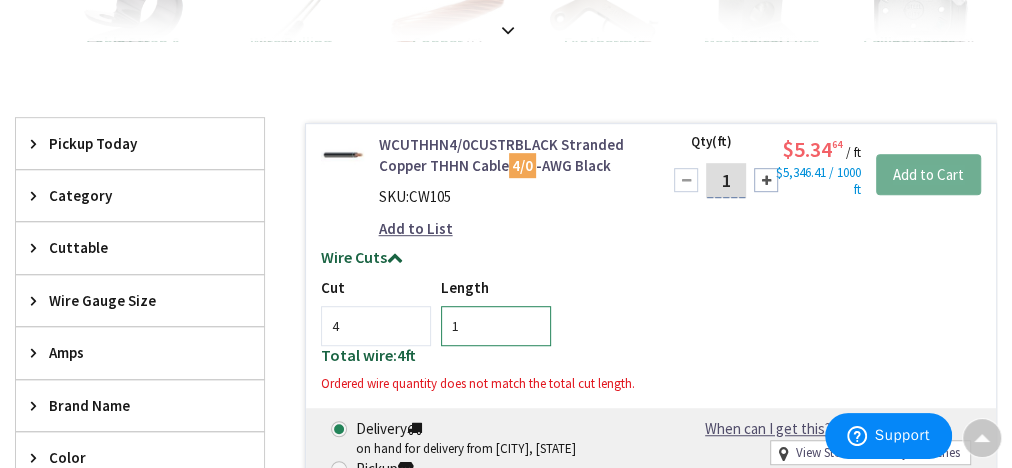 click on "1" at bounding box center (496, 326) 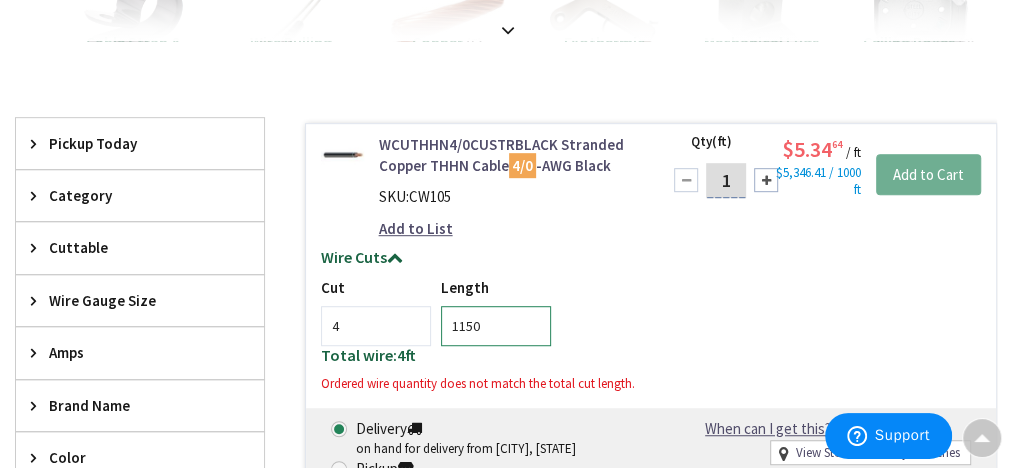 type on "1150" 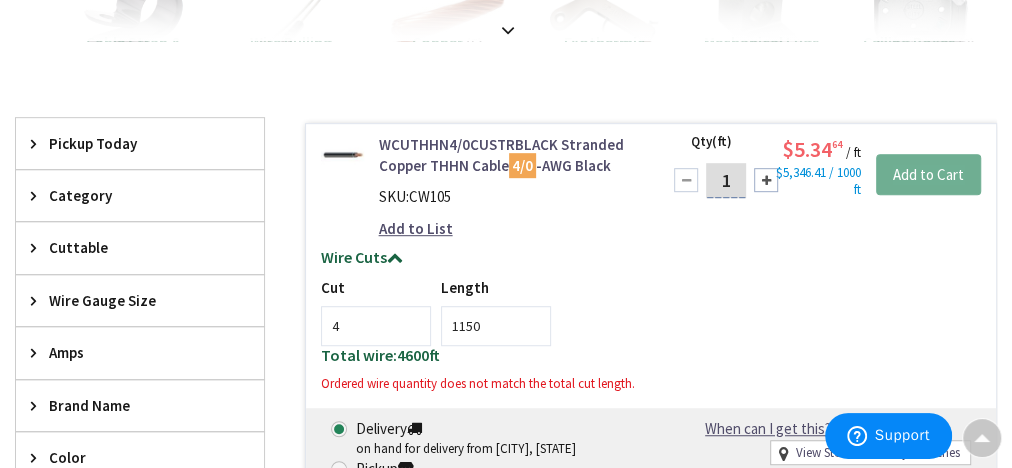 drag, startPoint x: 737, startPoint y: 184, endPoint x: 717, endPoint y: 183, distance: 20.024984 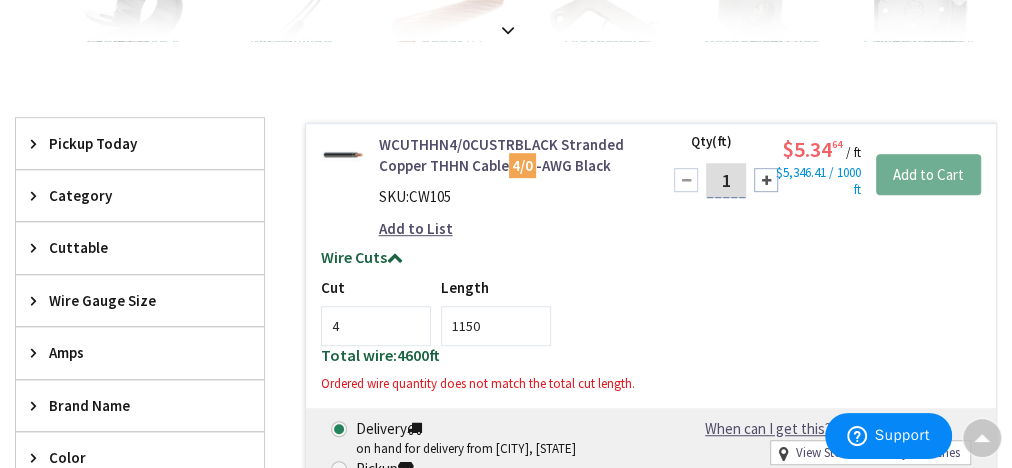 click on "1" at bounding box center (726, 180) 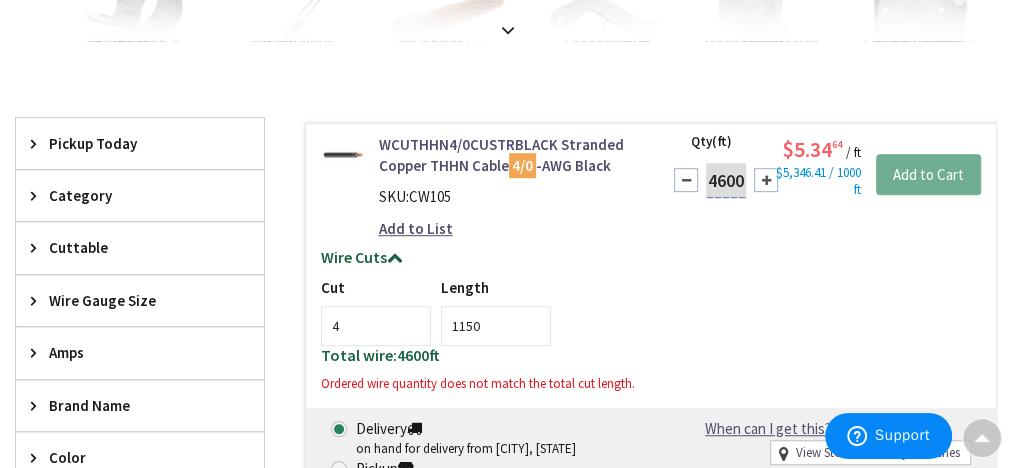 scroll, scrollTop: 0, scrollLeft: 0, axis: both 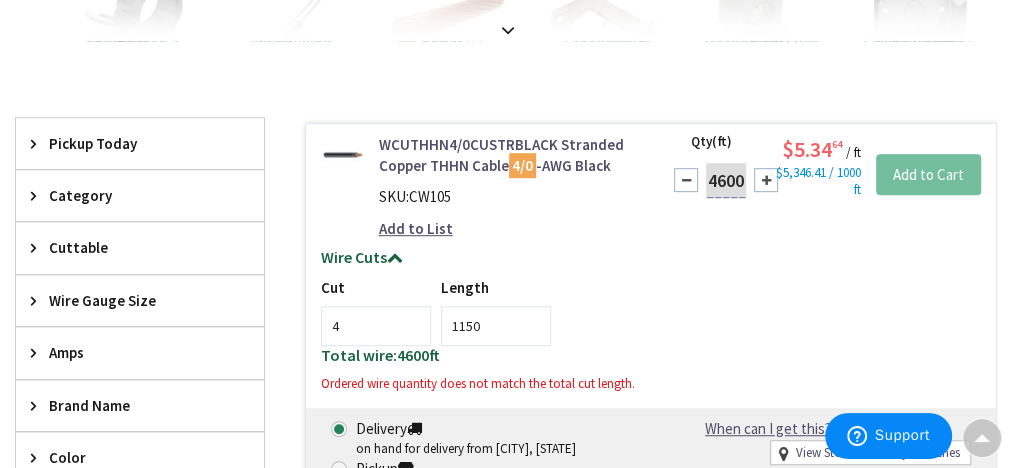 type on "4600" 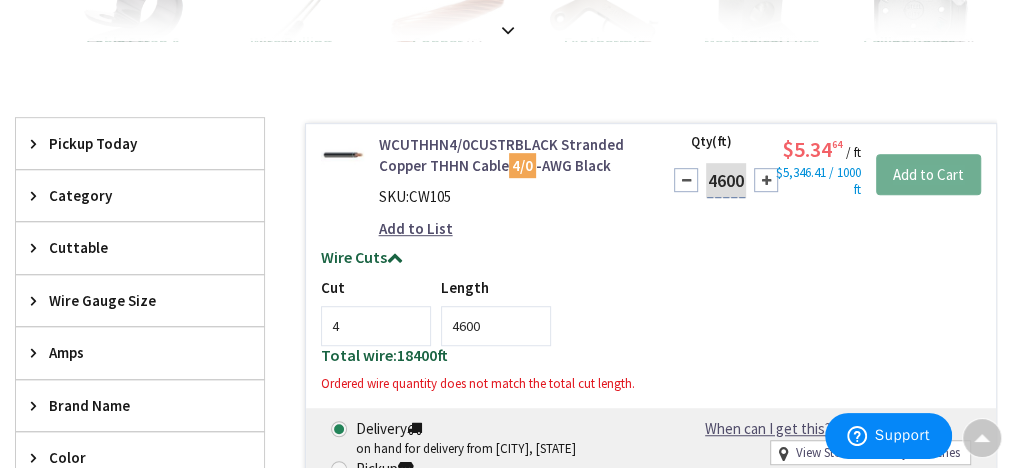 click on "Cut
4
Length
4600" at bounding box center [651, 311] 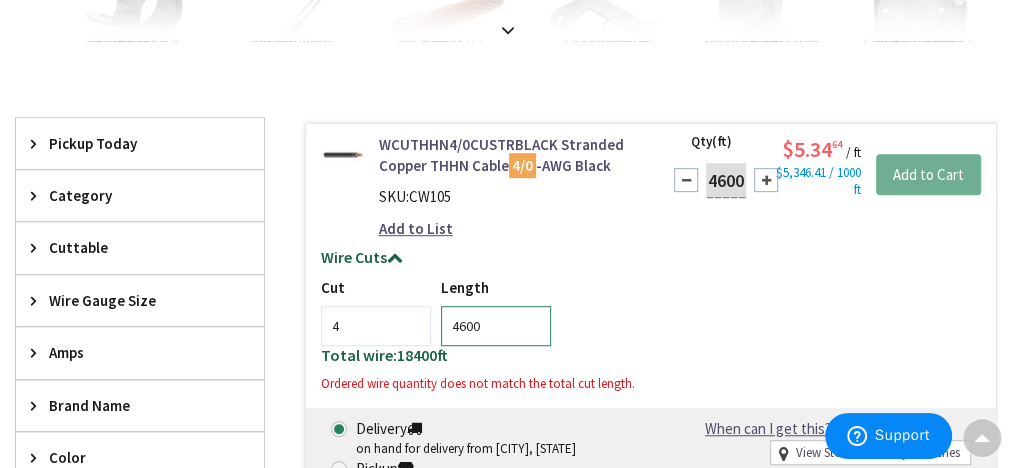 drag, startPoint x: 501, startPoint y: 322, endPoint x: 440, endPoint y: 317, distance: 61.204575 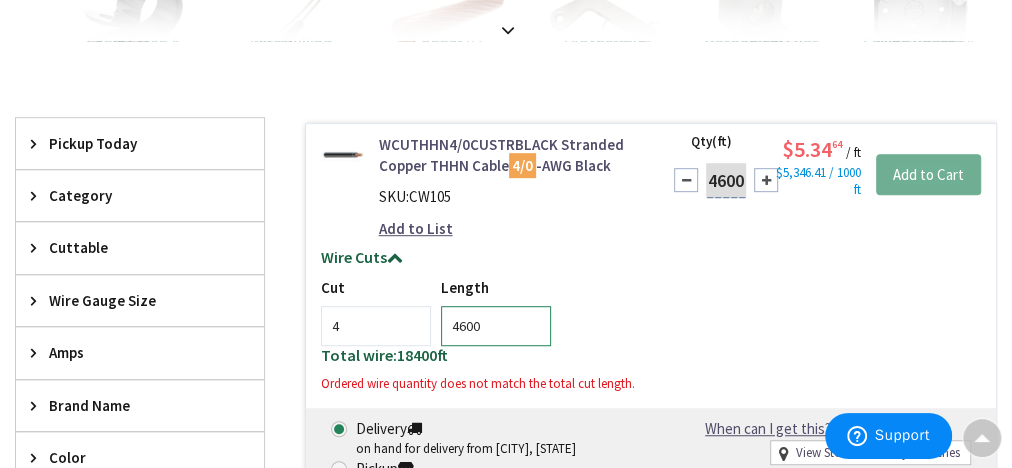 click on "4600" at bounding box center (496, 326) 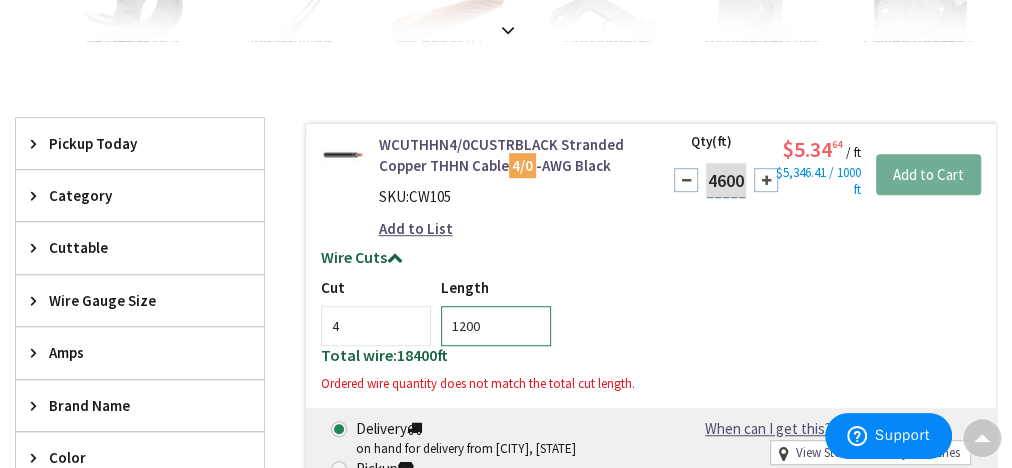 type on "1200" 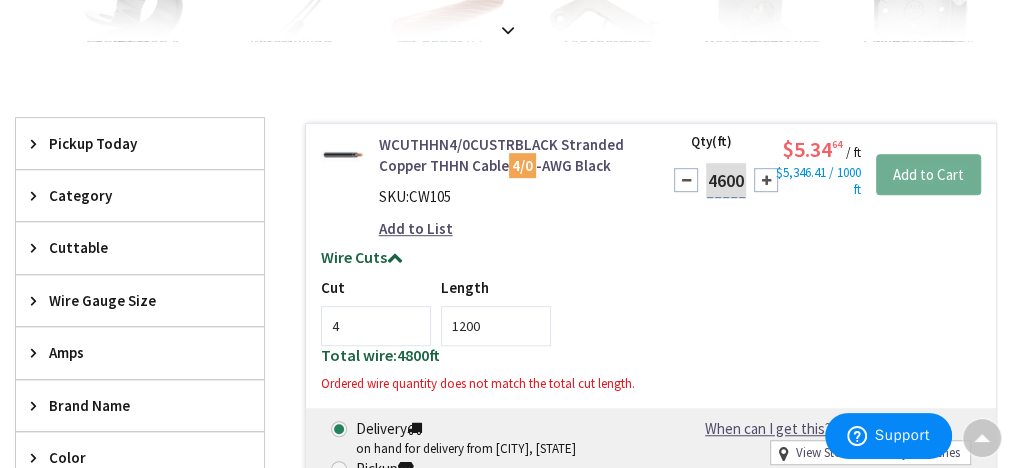 click on "Cut
4
Length
1200" at bounding box center (651, 311) 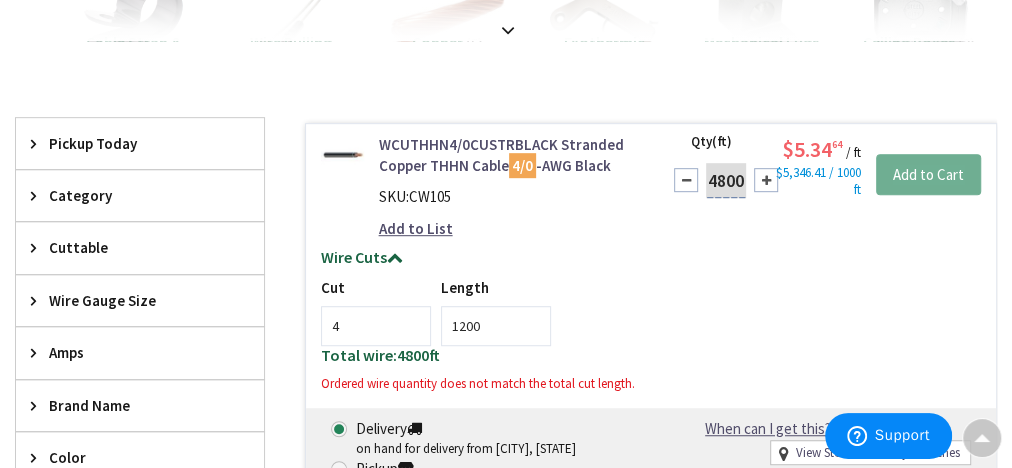type on "4800" 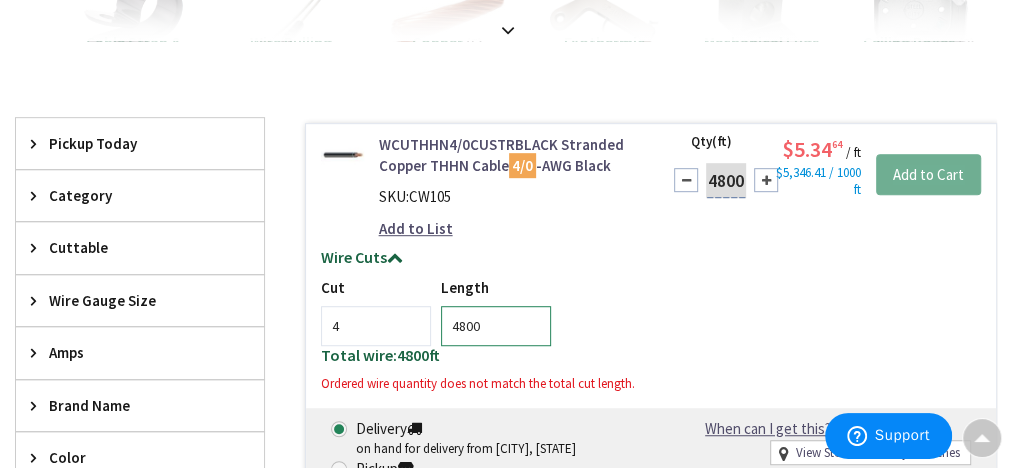 click on "Cut
4
Length
4800" at bounding box center (651, 311) 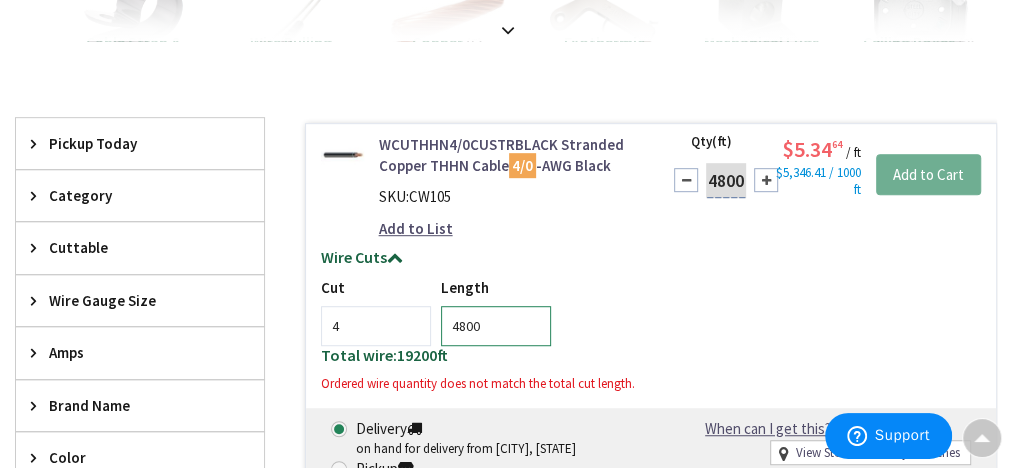 drag, startPoint x: 485, startPoint y: 322, endPoint x: 435, endPoint y: 322, distance: 50 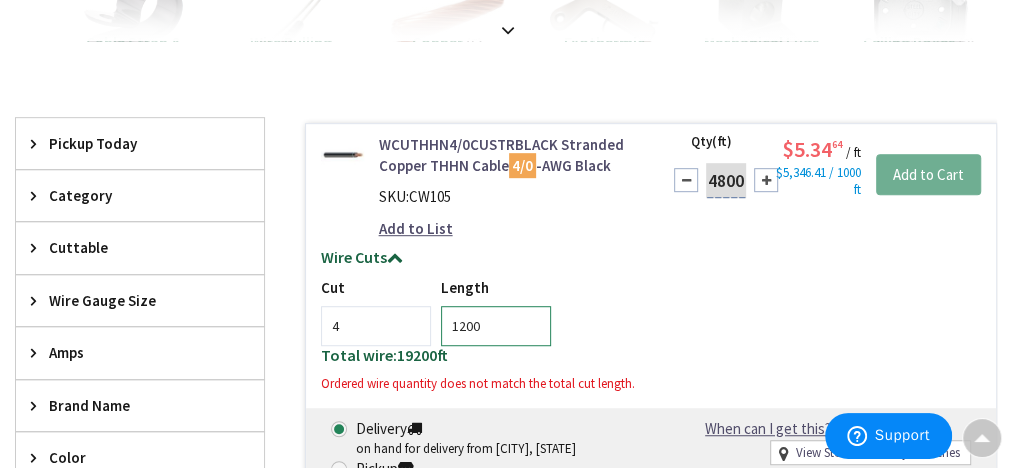 type on "1200" 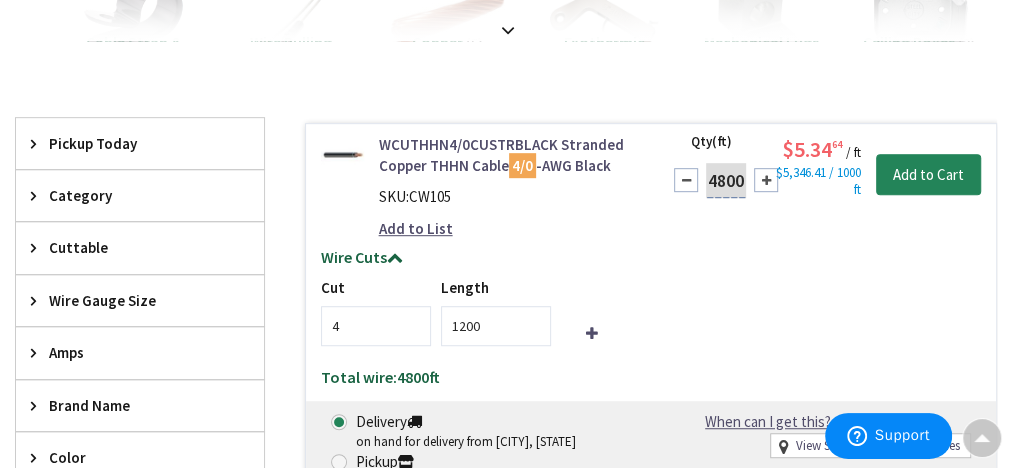 click on "Cut
4
Length
1200" at bounding box center [651, 311] 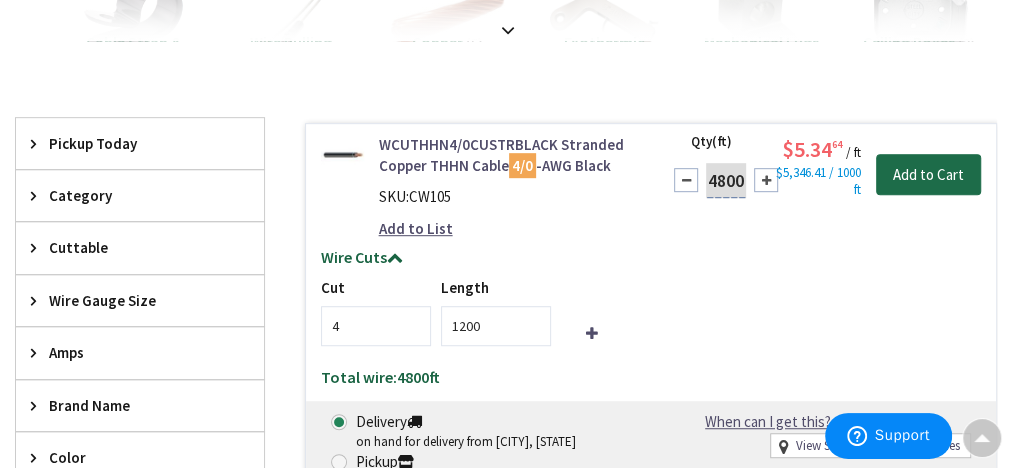 click on "Add to Cart" at bounding box center [928, 175] 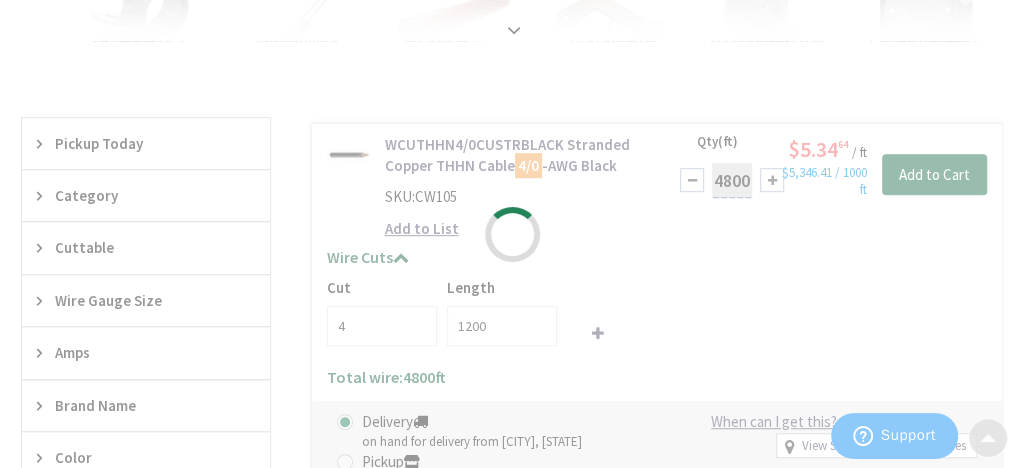 scroll, scrollTop: 504, scrollLeft: 0, axis: vertical 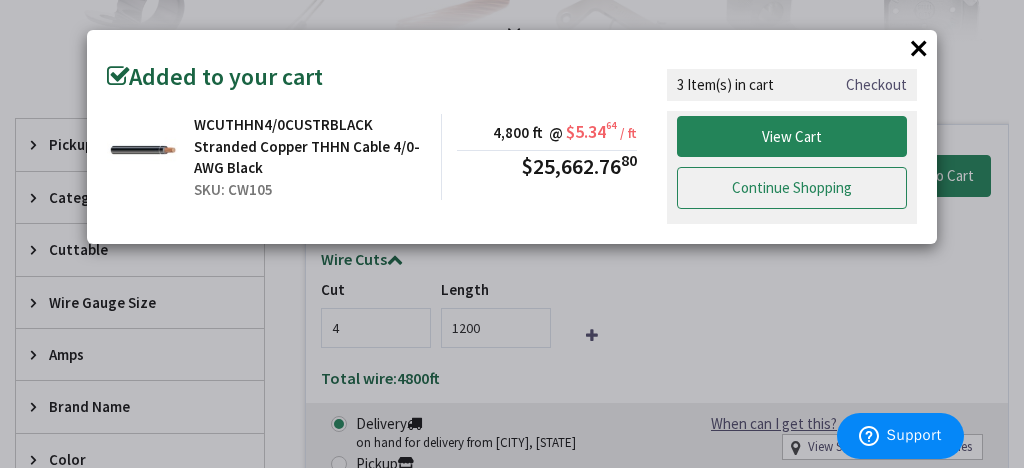 click on "Continue Shopping" at bounding box center [792, 188] 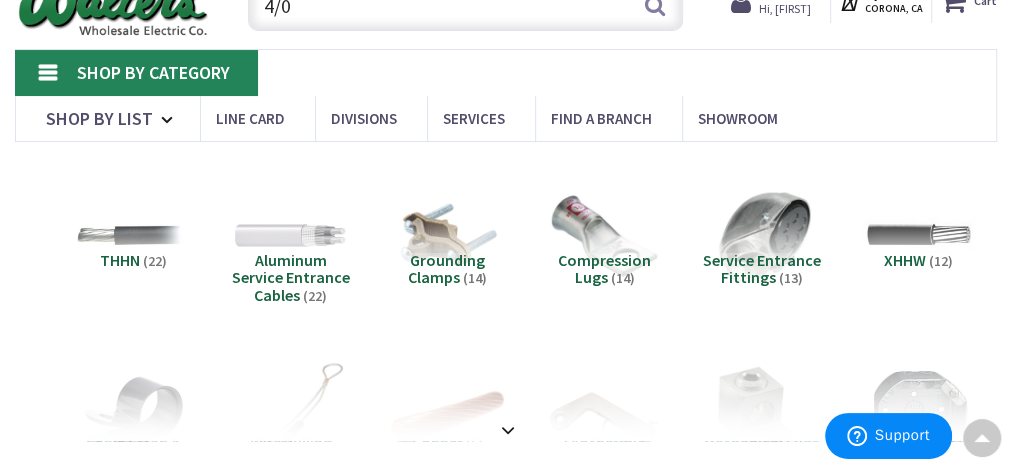 scroll, scrollTop: 105, scrollLeft: 0, axis: vertical 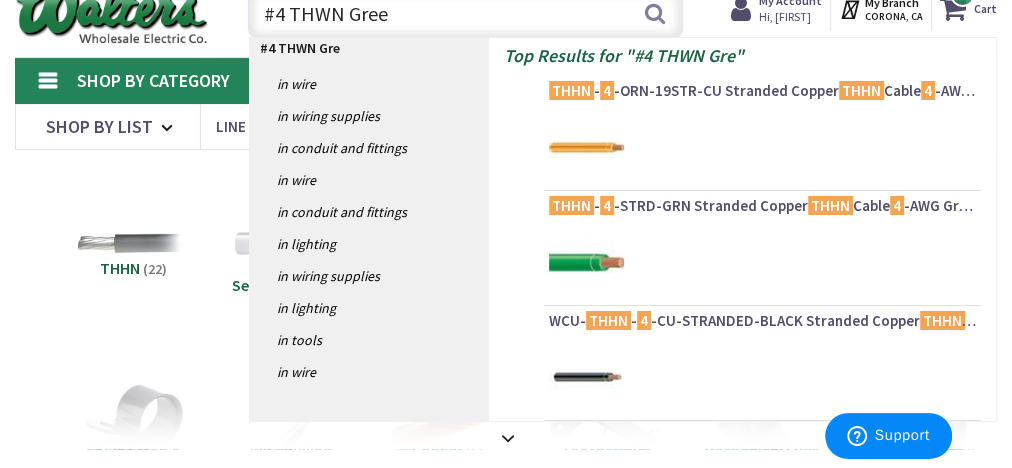 type on "#4 THWN Green" 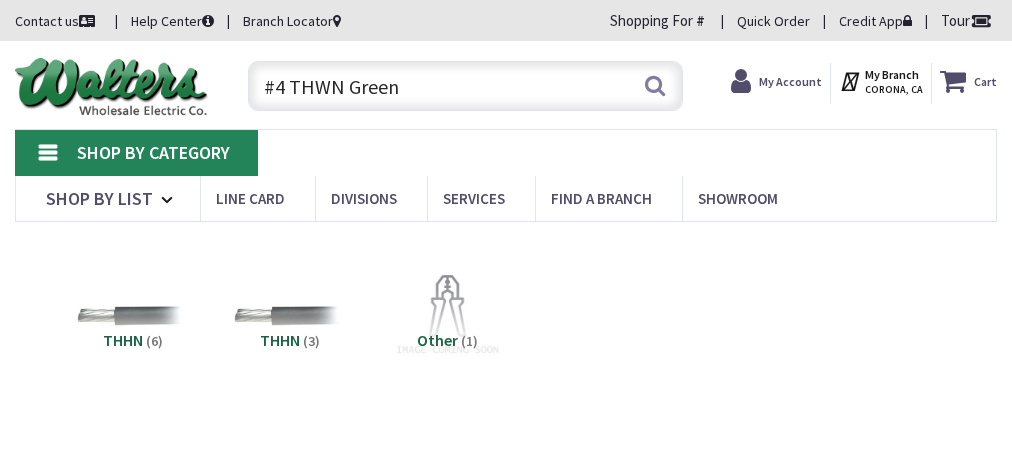scroll, scrollTop: 0, scrollLeft: 0, axis: both 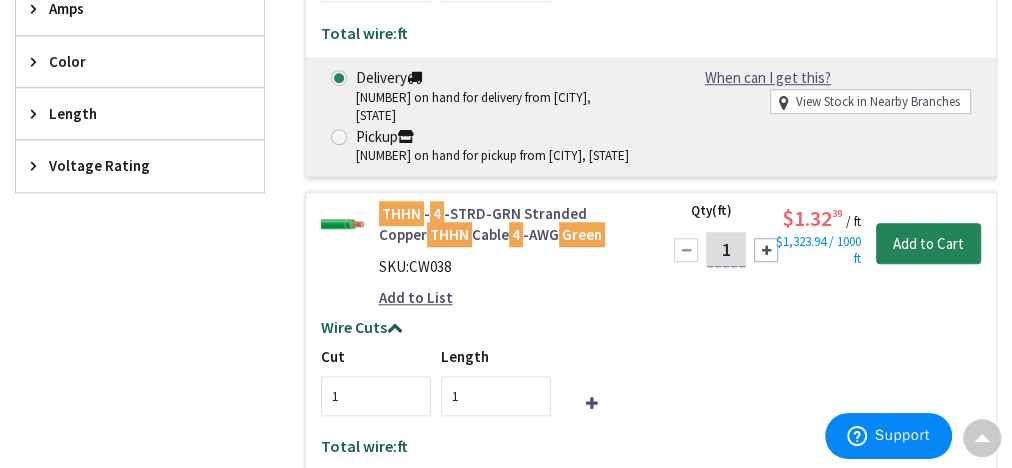 drag, startPoint x: 729, startPoint y: 224, endPoint x: 710, endPoint y: 224, distance: 19 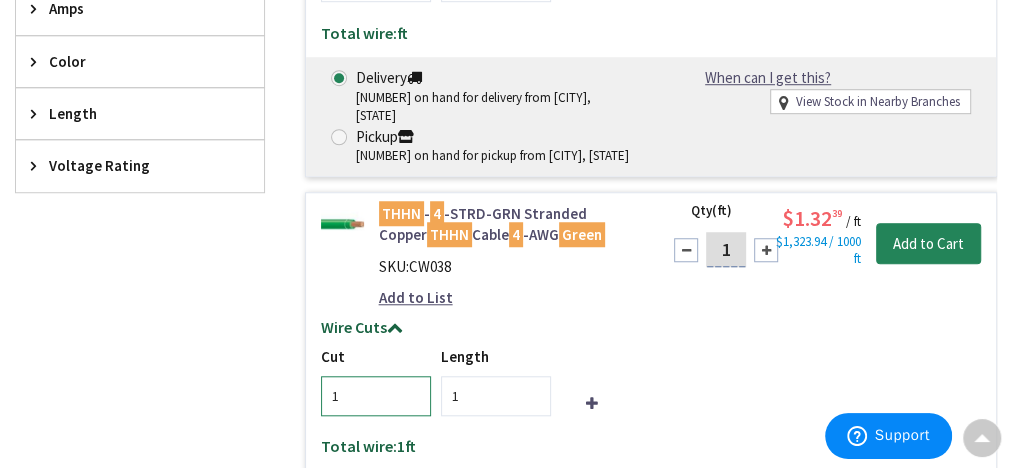 drag, startPoint x: 337, startPoint y: 377, endPoint x: 315, endPoint y: 377, distance: 22 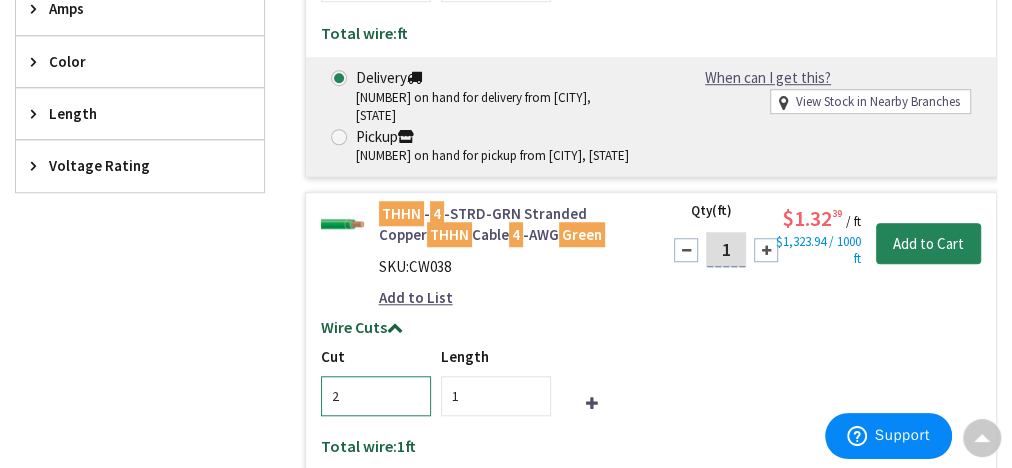 type on "2" 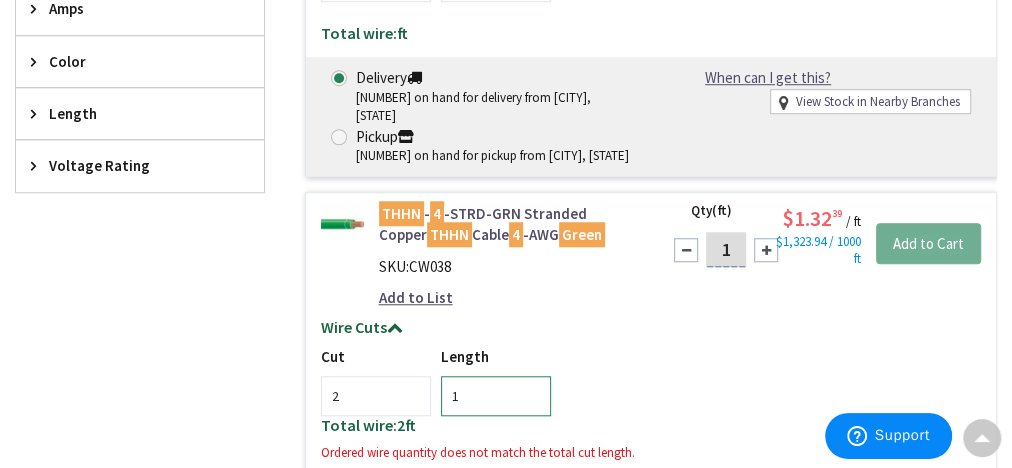 click on "1" at bounding box center [496, 396] 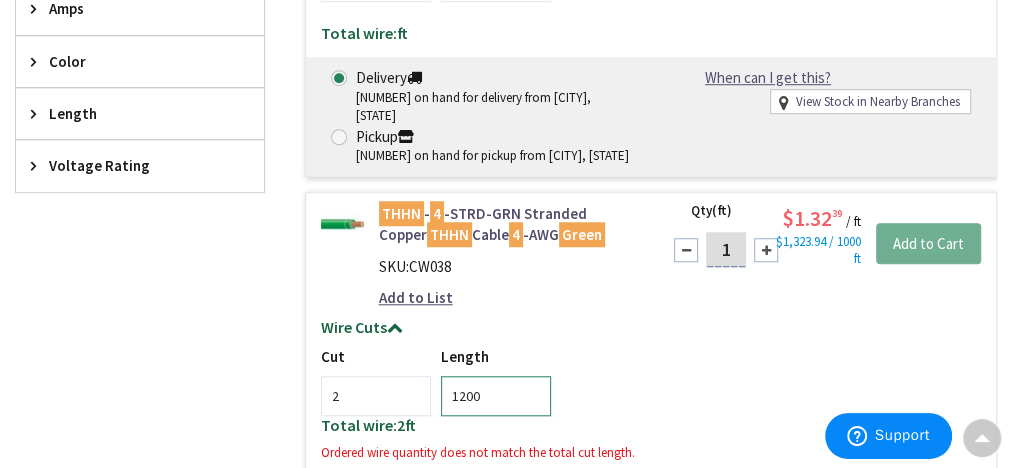 type on "1200" 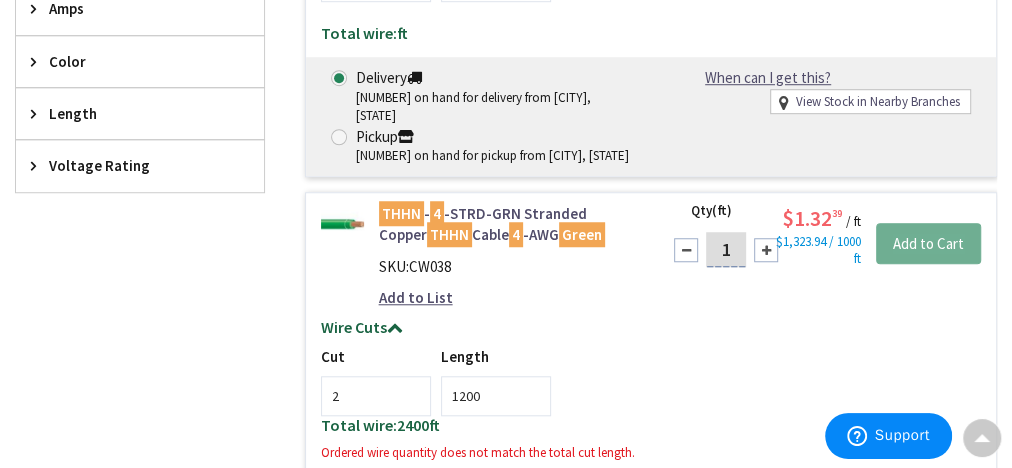 click on "1" at bounding box center (726, 249) 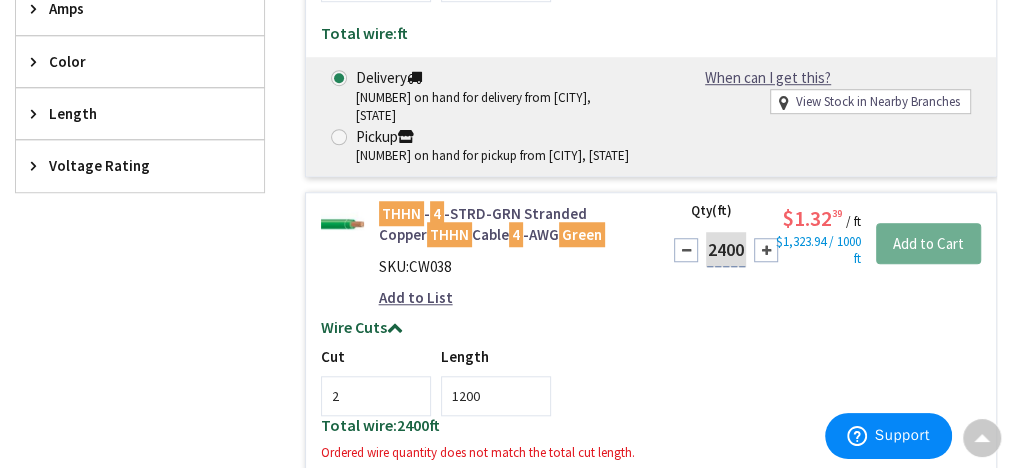 scroll, scrollTop: 0, scrollLeft: 0, axis: both 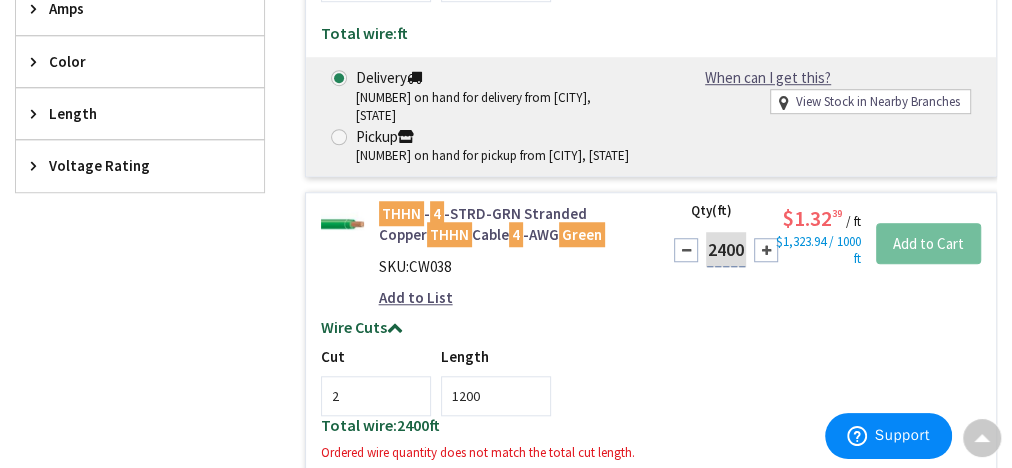 type on "2400" 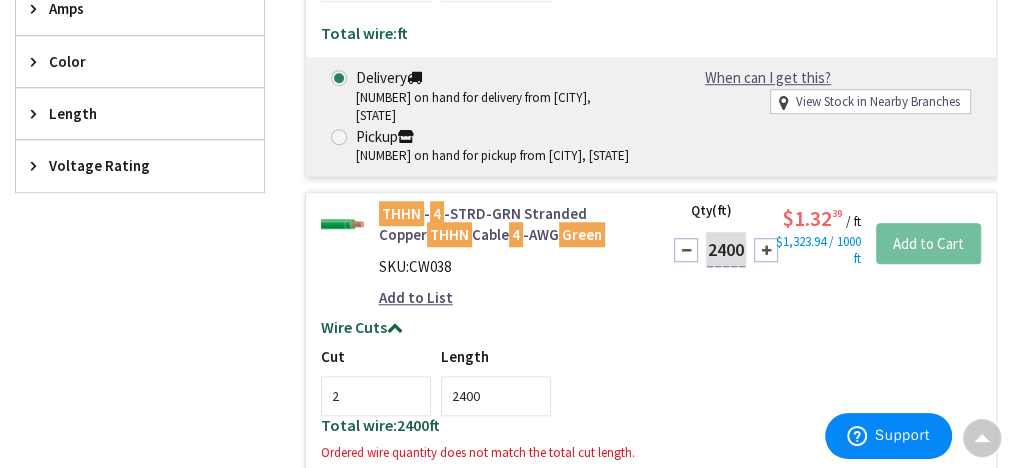 scroll, scrollTop: 0, scrollLeft: 0, axis: both 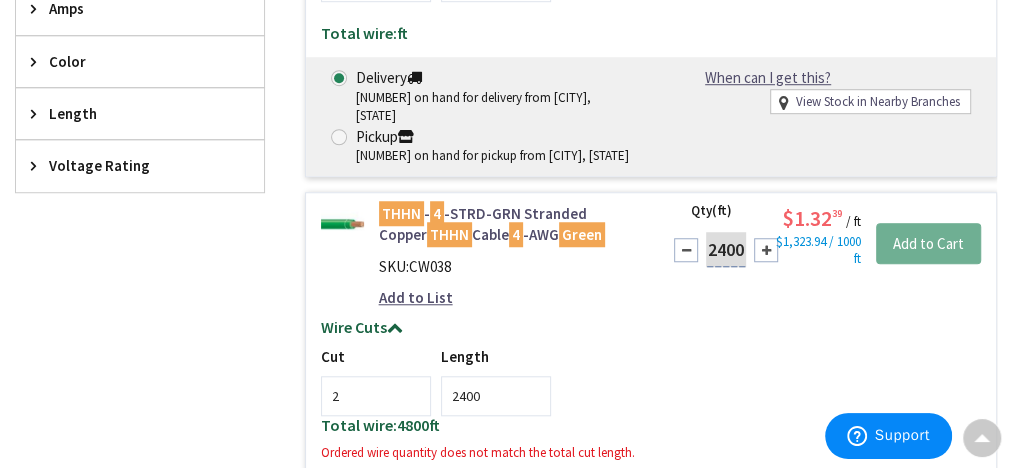 click on "THHN - 4 -STRD-GRN Stranded Copper  THHN  Cable  4 -AWG  Green
SKU:  CW038
Add to List
Qty  (ft)
2400
Please select a quantity
$1.32 39
/ ft
2" at bounding box center (651, 395) 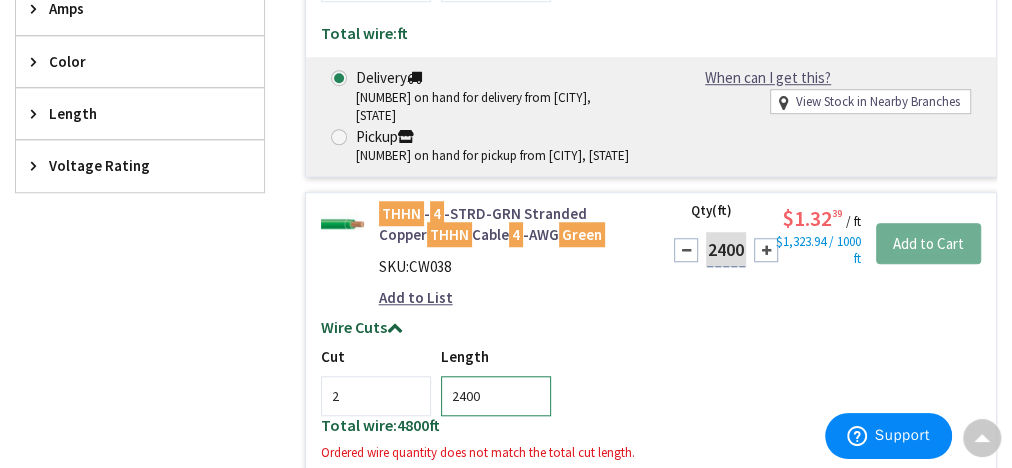 drag, startPoint x: 492, startPoint y: 376, endPoint x: 444, endPoint y: 380, distance: 48.166378 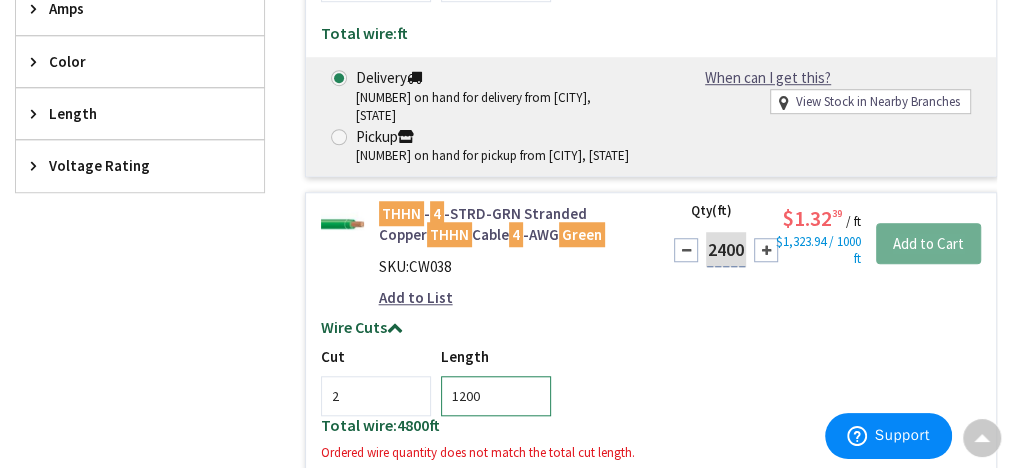 type on "1200" 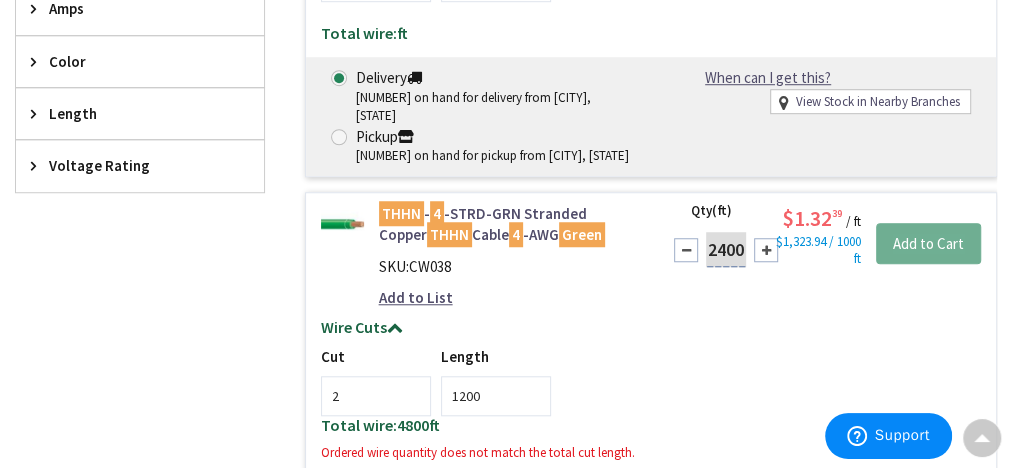 click on "Cut
2
Length
1200" at bounding box center (651, 380) 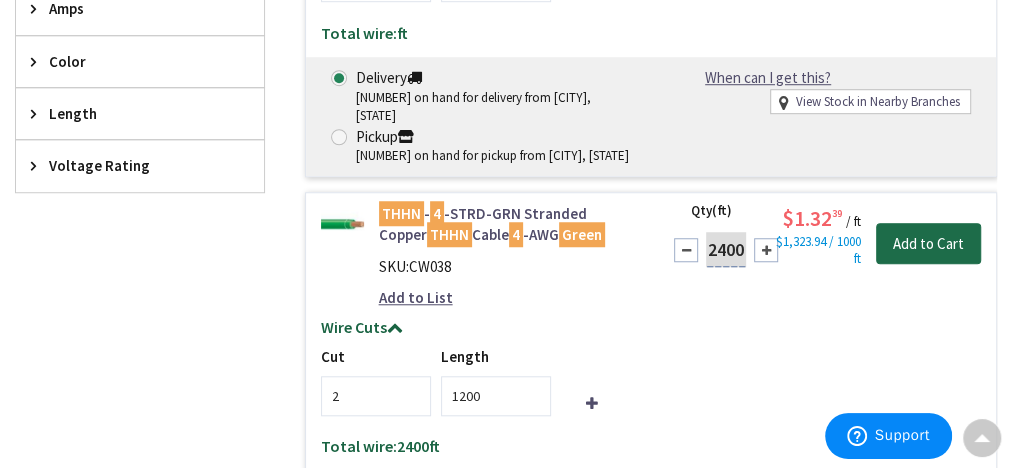 click on "Add to Cart" at bounding box center (928, 244) 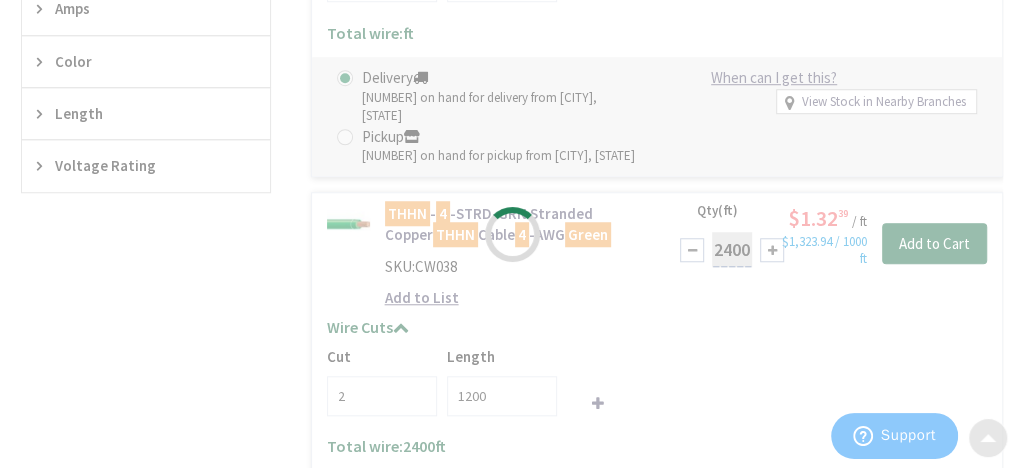 scroll, scrollTop: 741, scrollLeft: 0, axis: vertical 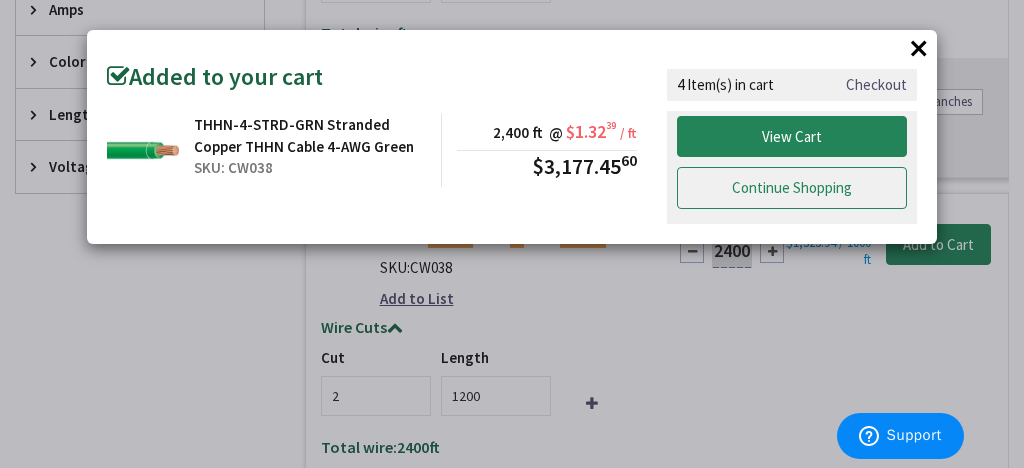 click on "Continue Shopping" at bounding box center (792, 188) 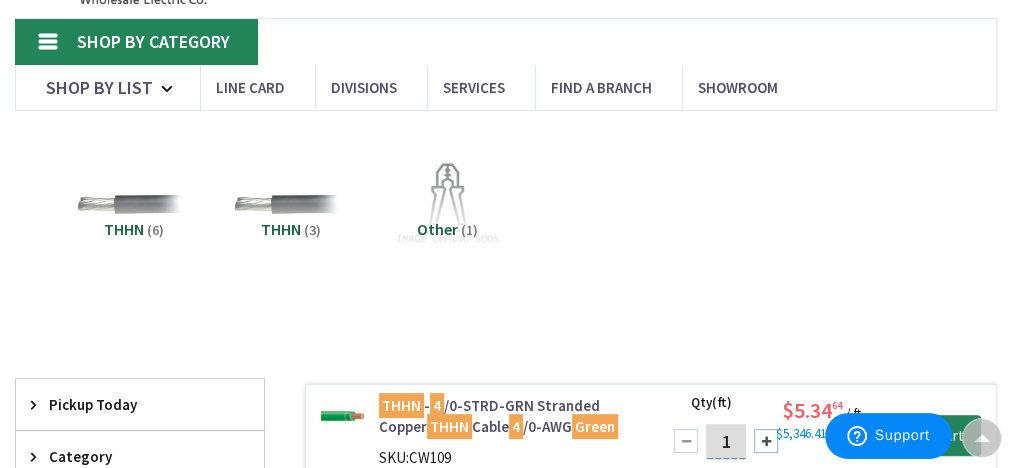 scroll, scrollTop: 0, scrollLeft: 0, axis: both 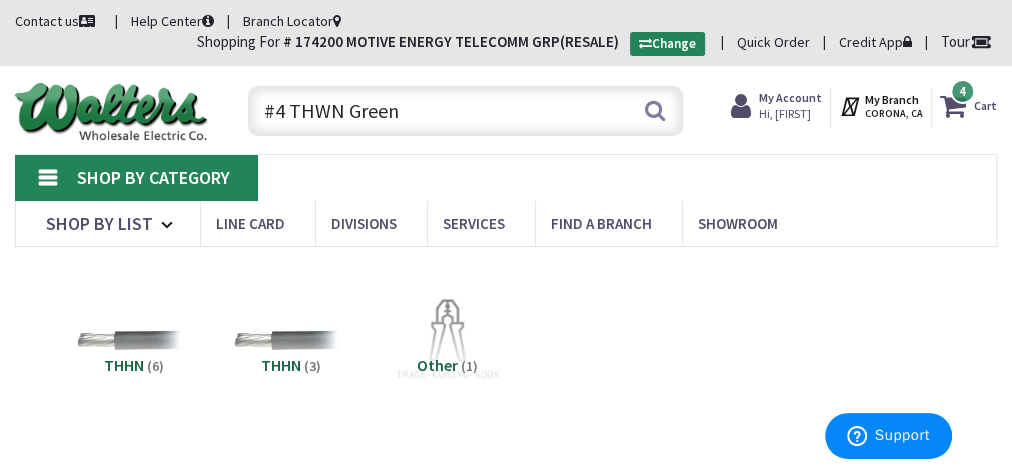click on "4" at bounding box center [962, 91] 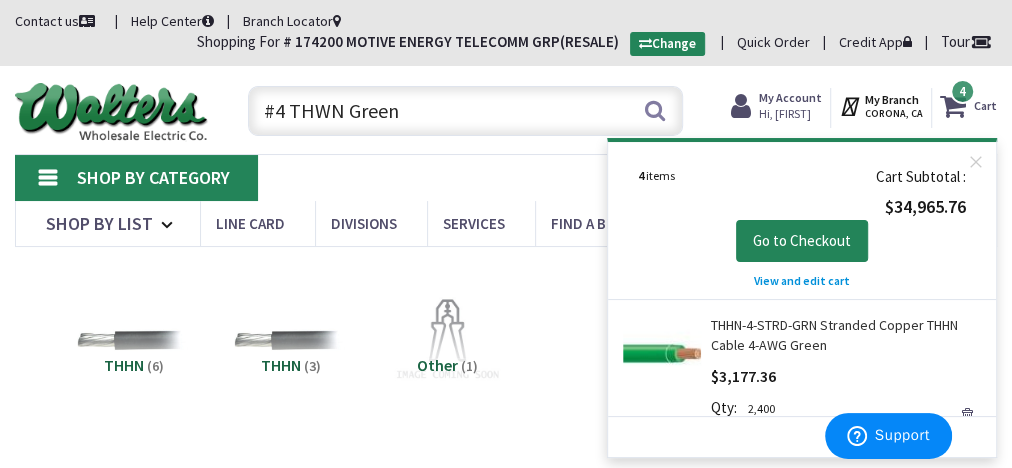 click on "View and edit cart" at bounding box center (802, 280) 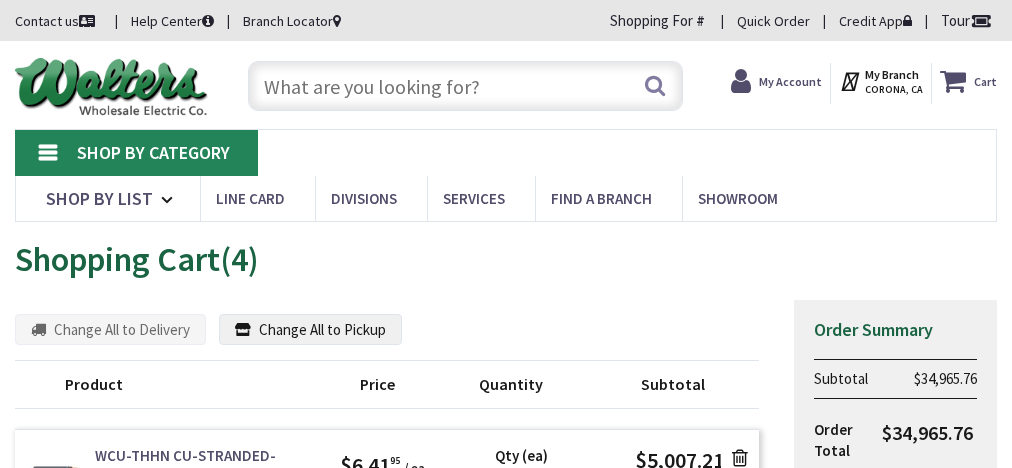 scroll, scrollTop: 0, scrollLeft: 0, axis: both 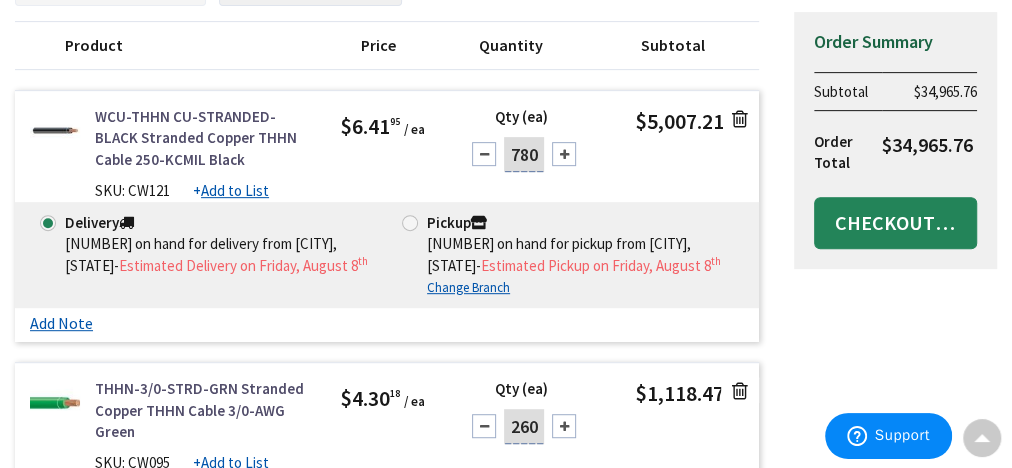 click at bounding box center (740, 119) 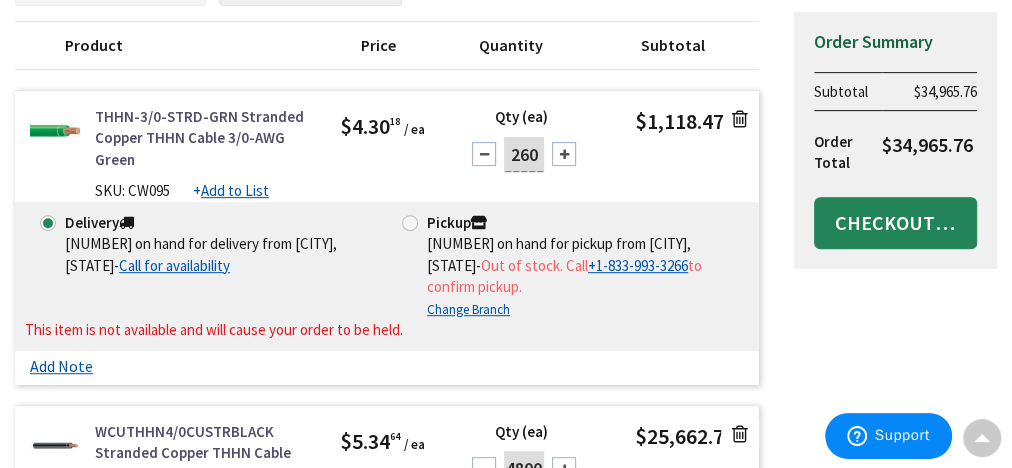 click at bounding box center (740, 119) 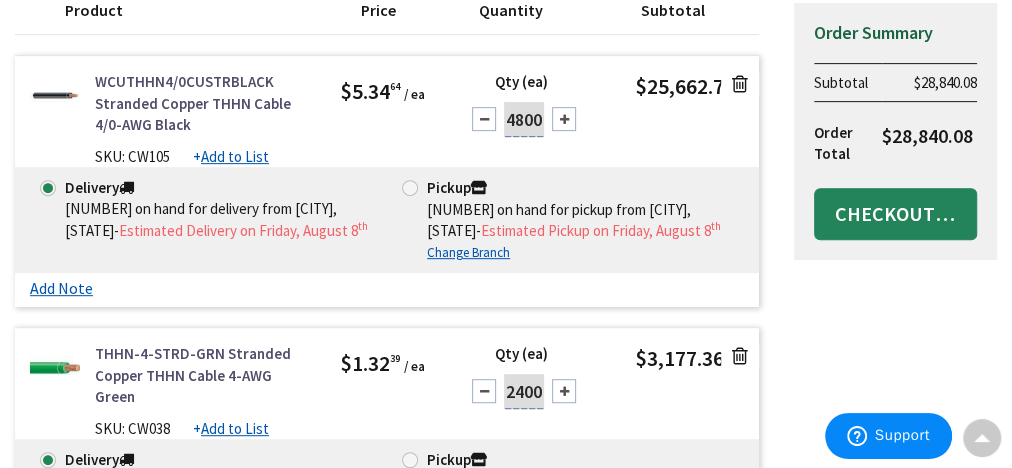 scroll, scrollTop: 0, scrollLeft: 0, axis: both 